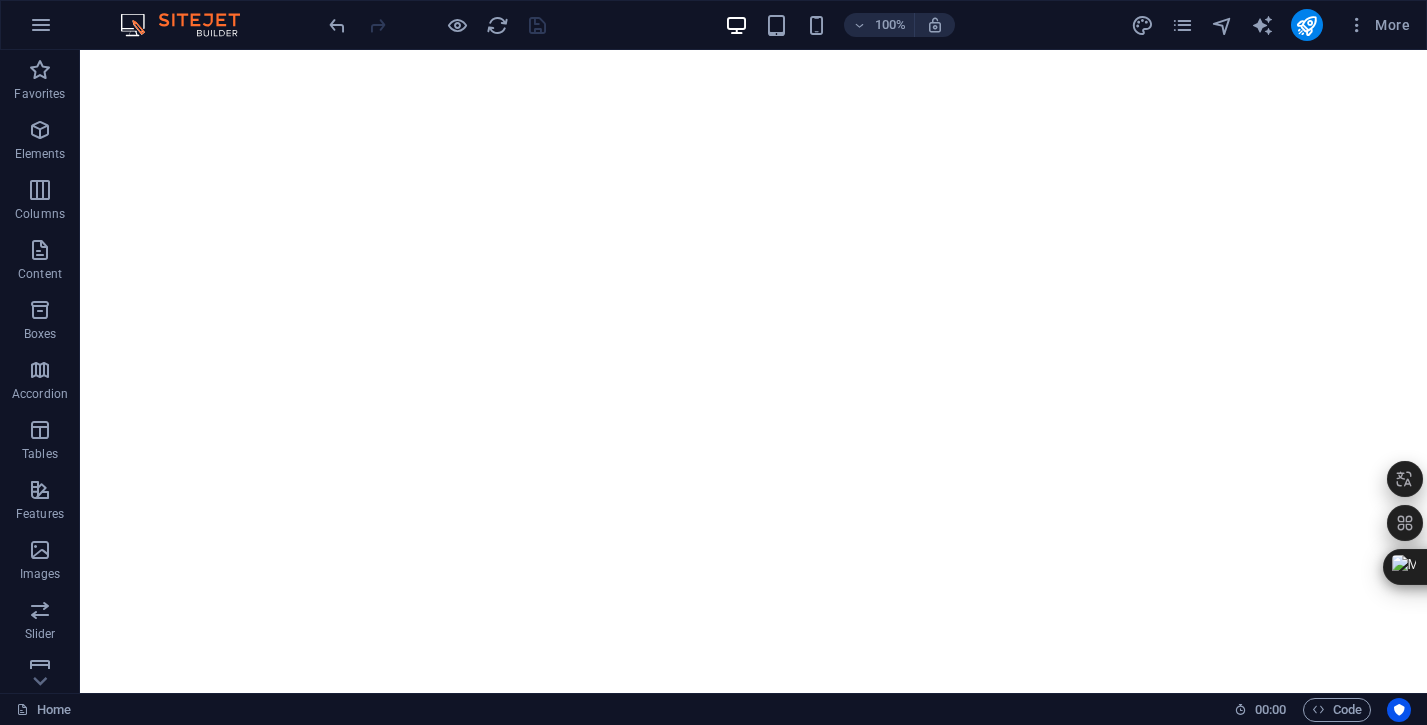 scroll, scrollTop: 0, scrollLeft: 0, axis: both 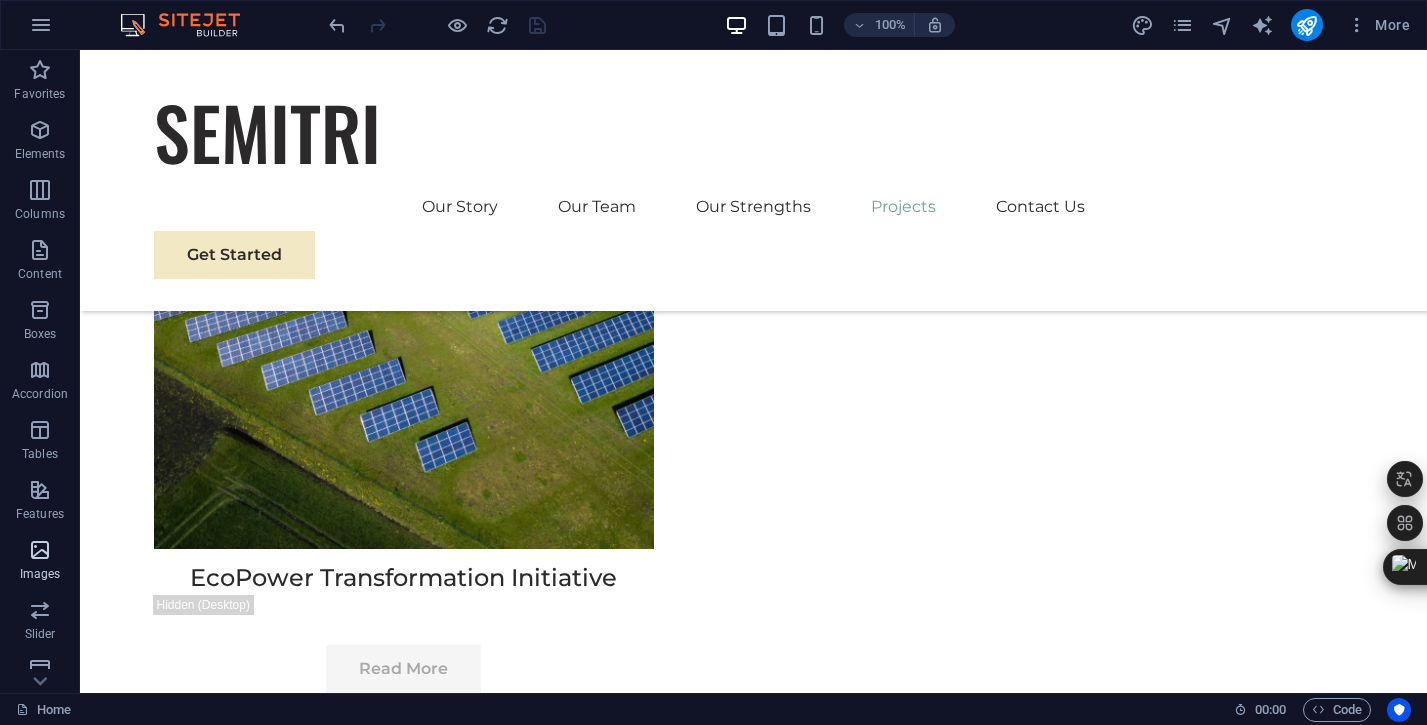 click at bounding box center (40, 550) 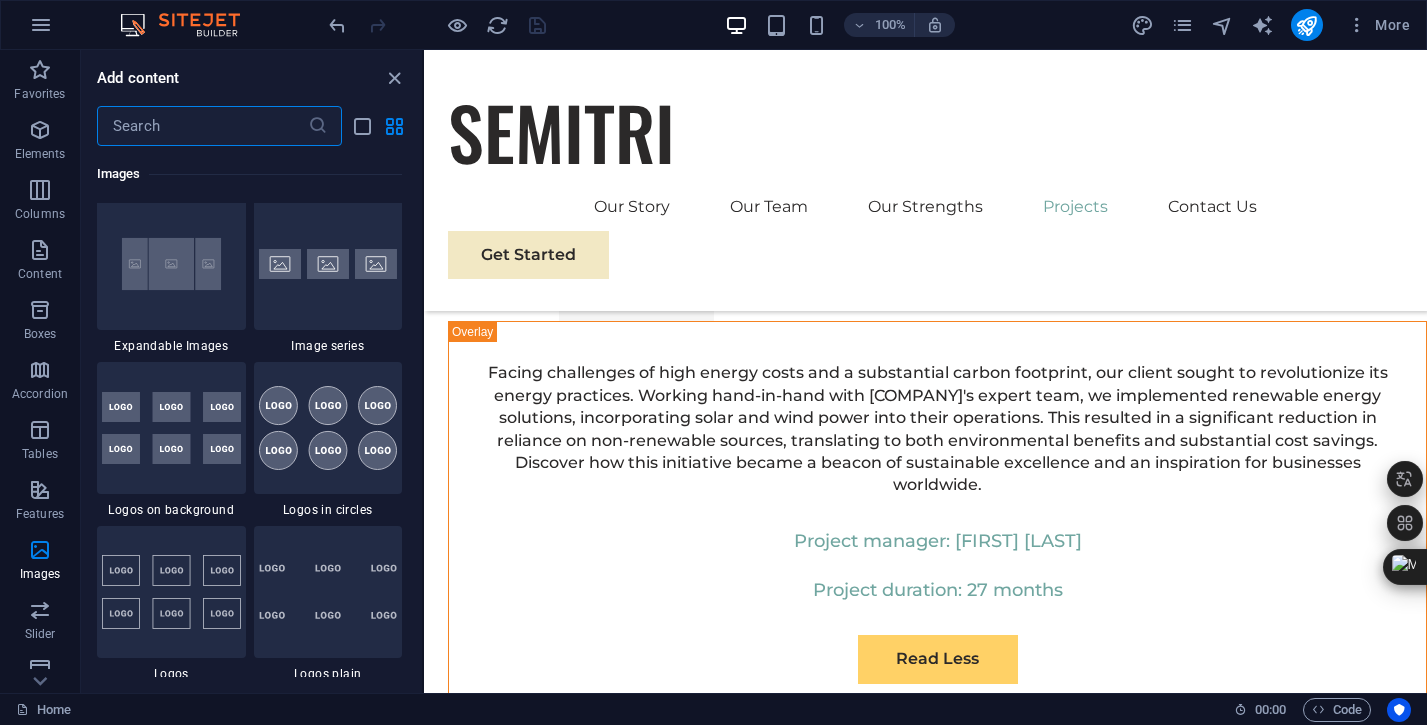 scroll, scrollTop: 10803, scrollLeft: 0, axis: vertical 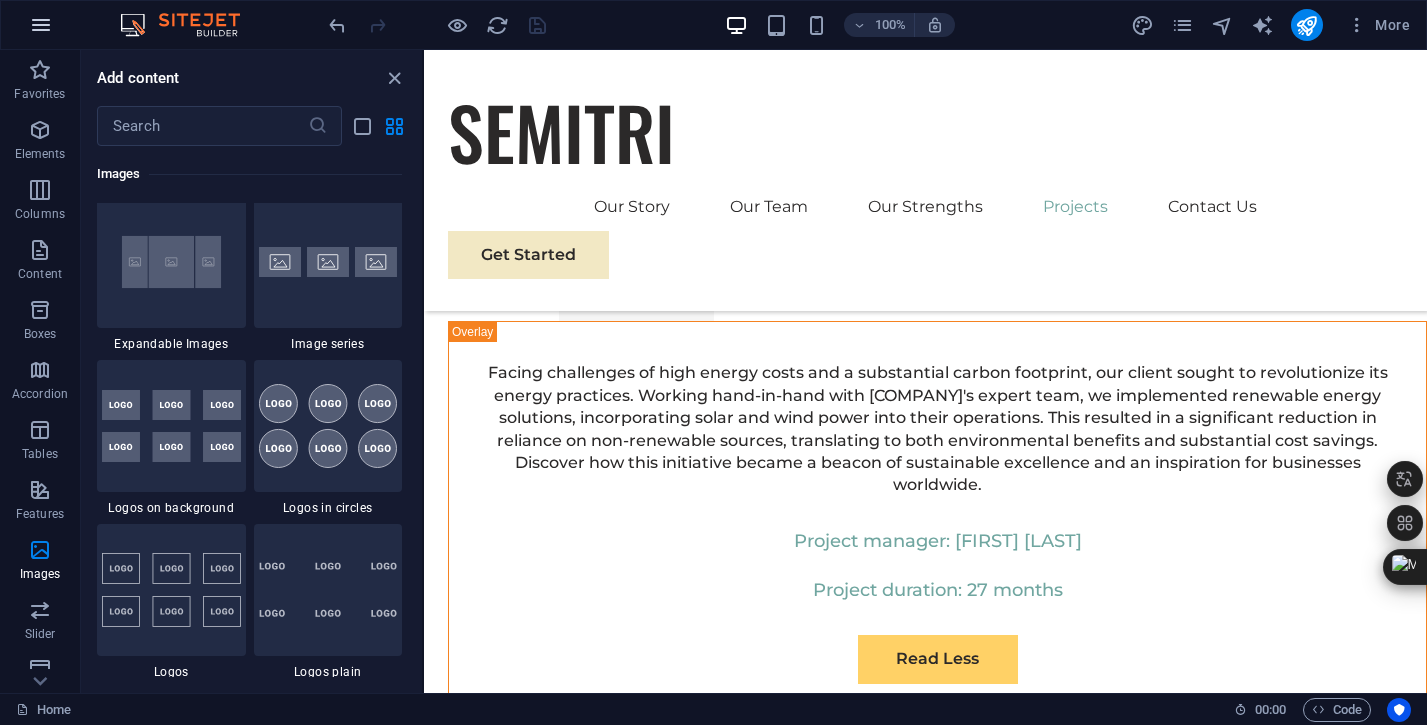 click at bounding box center (41, 25) 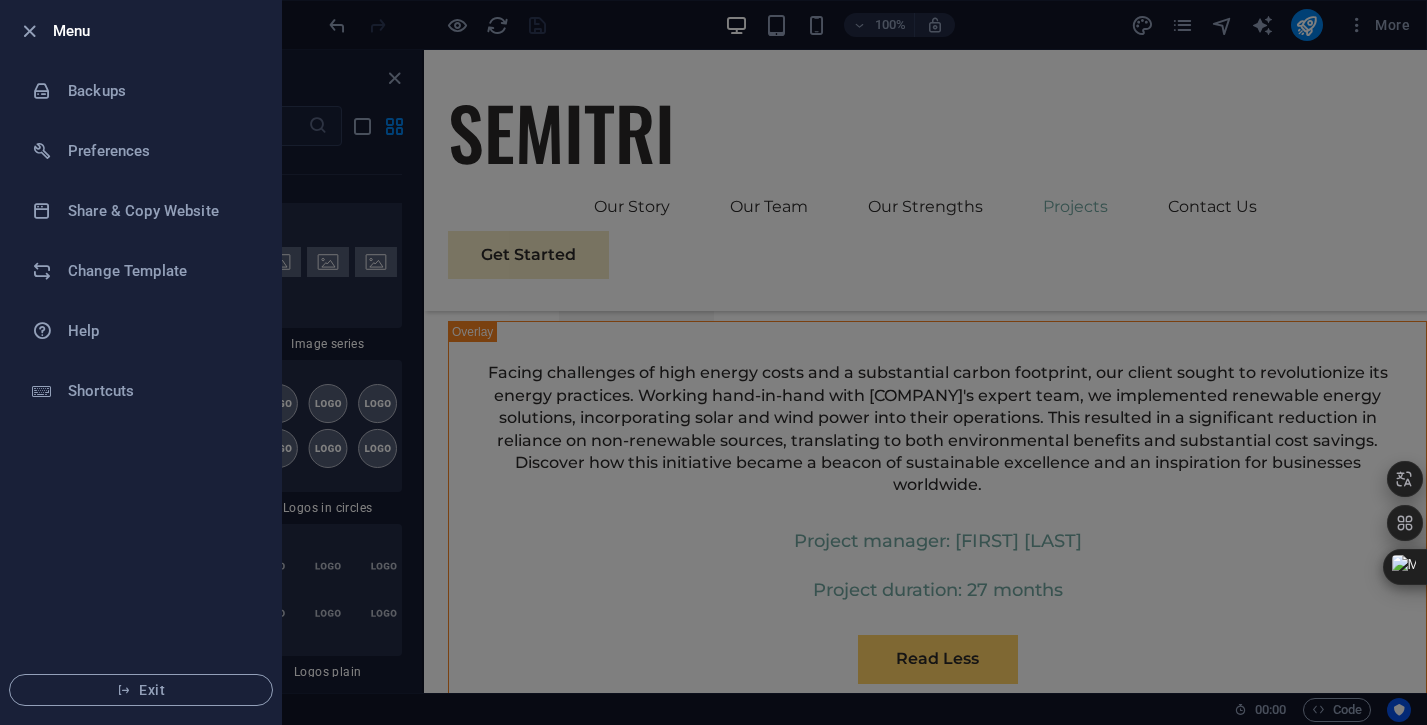click at bounding box center [713, 362] 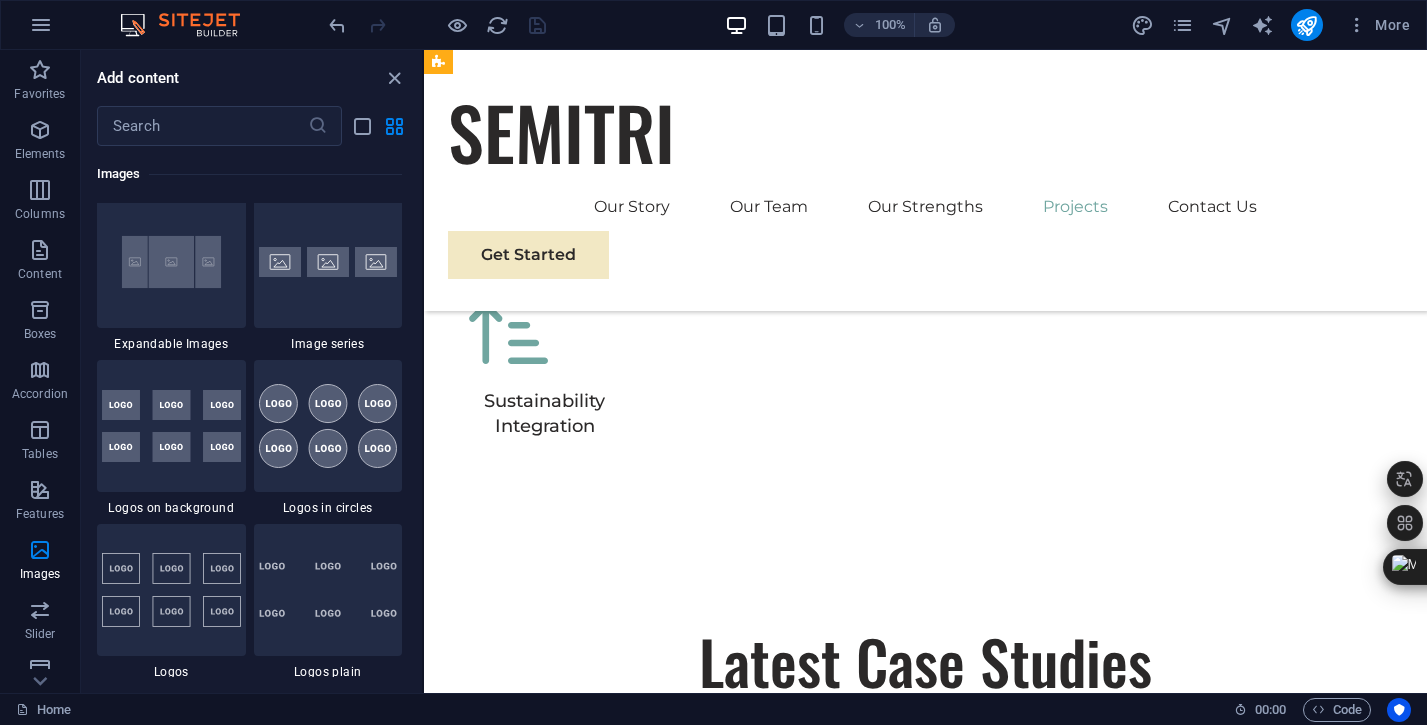 scroll, scrollTop: 5907, scrollLeft: 0, axis: vertical 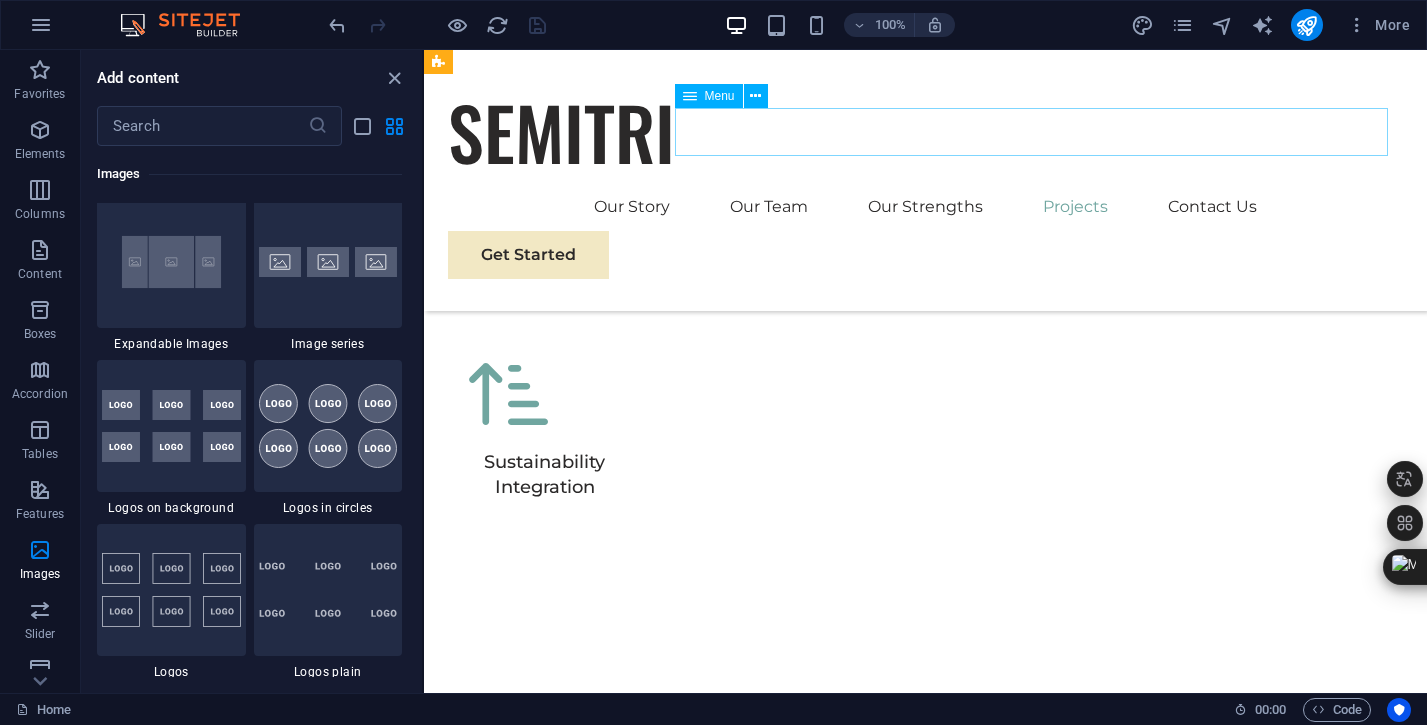 click on "Our Story Our Team Our Strengths Projects Contact Us" at bounding box center [925, 207] 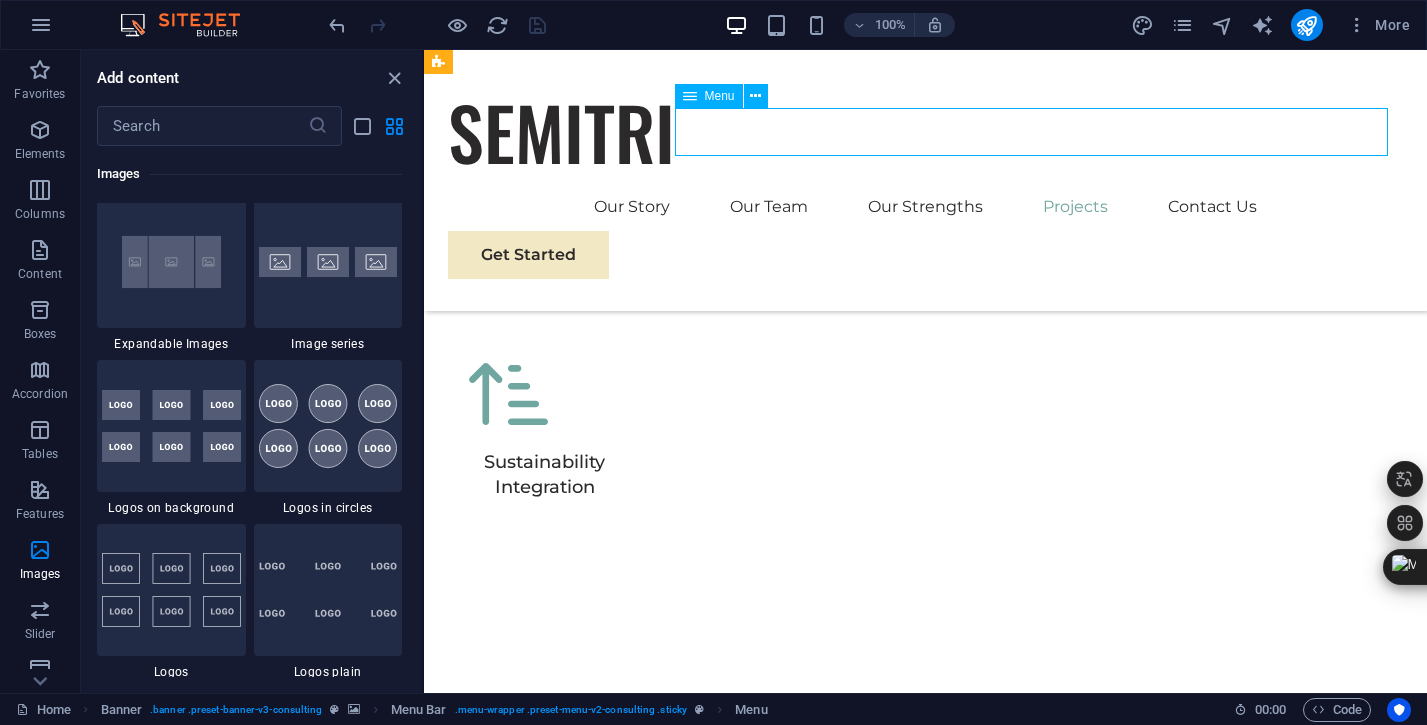 click on "Our Story Our Team Our Strengths Projects Contact Us" at bounding box center (925, 207) 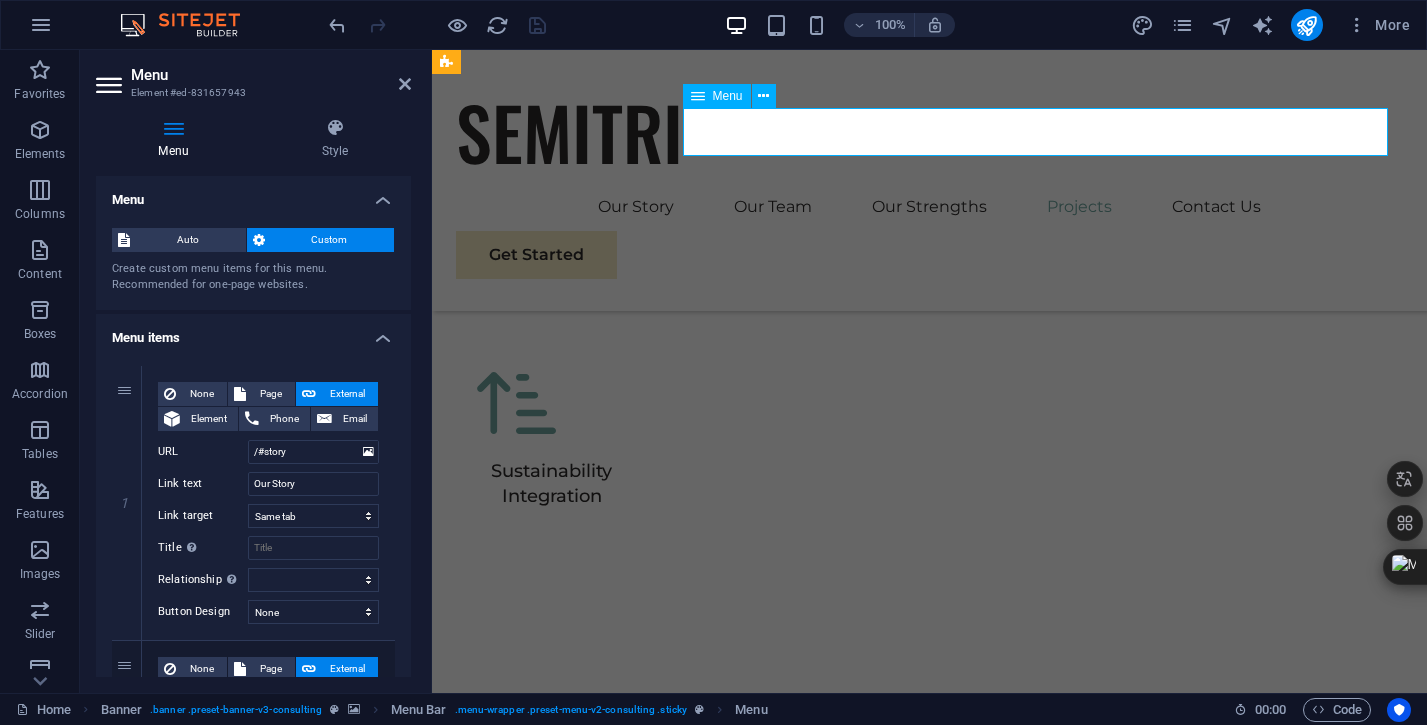 scroll, scrollTop: 5682, scrollLeft: 0, axis: vertical 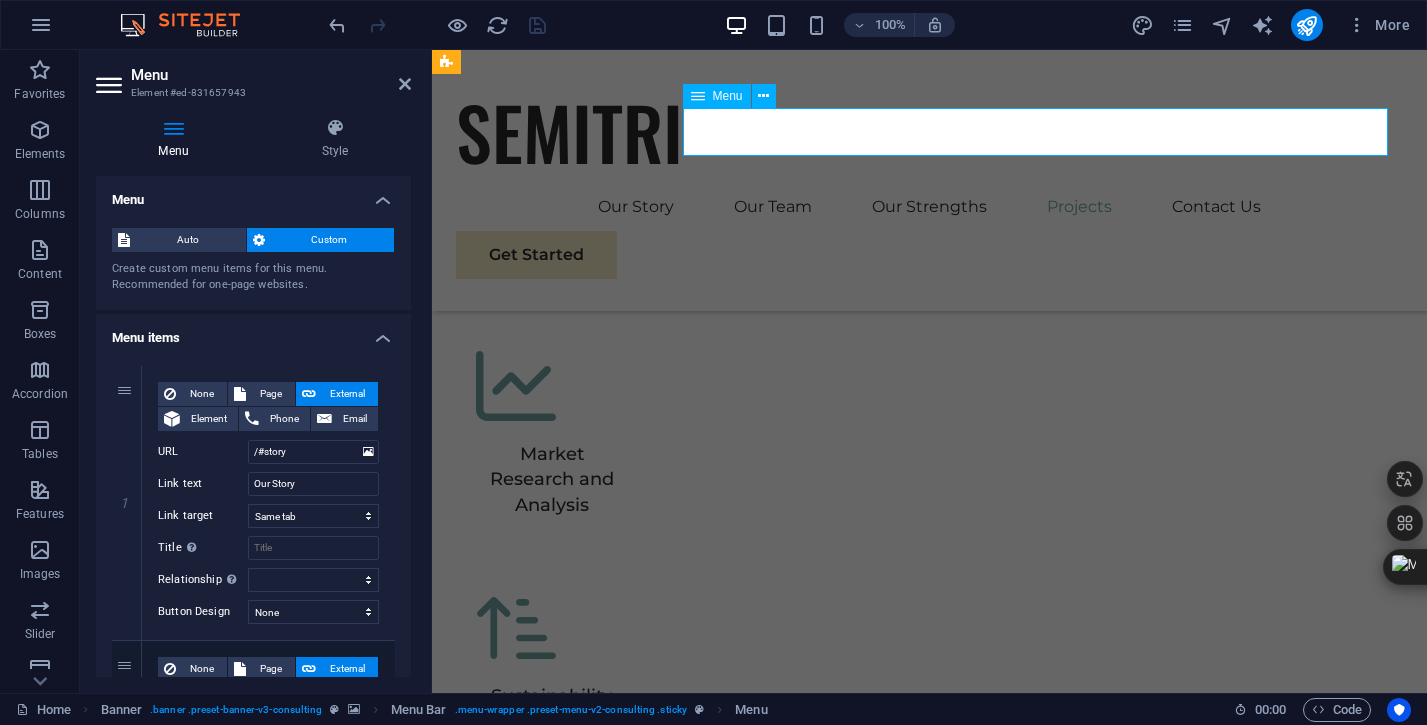 click on "Our Story Our Team Our Strengths Projects Contact Us" at bounding box center [929, 207] 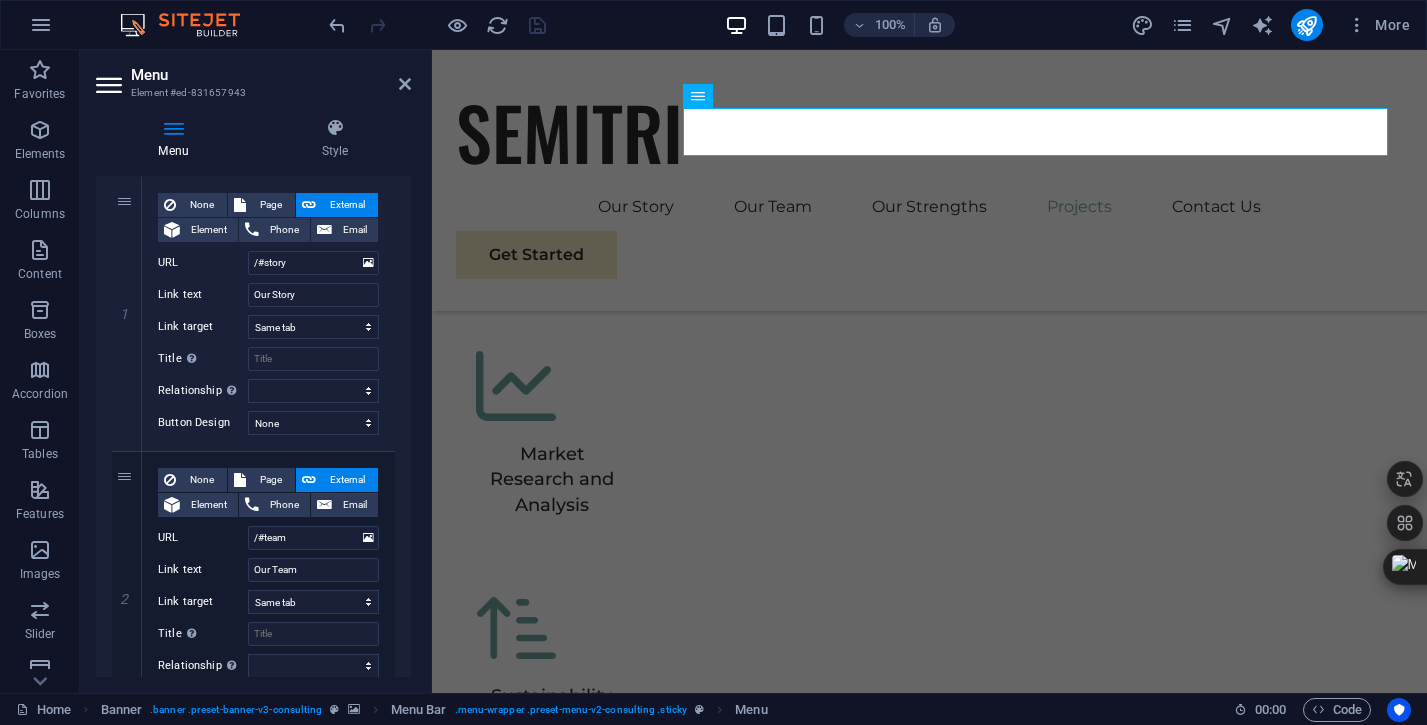 scroll, scrollTop: 0, scrollLeft: 0, axis: both 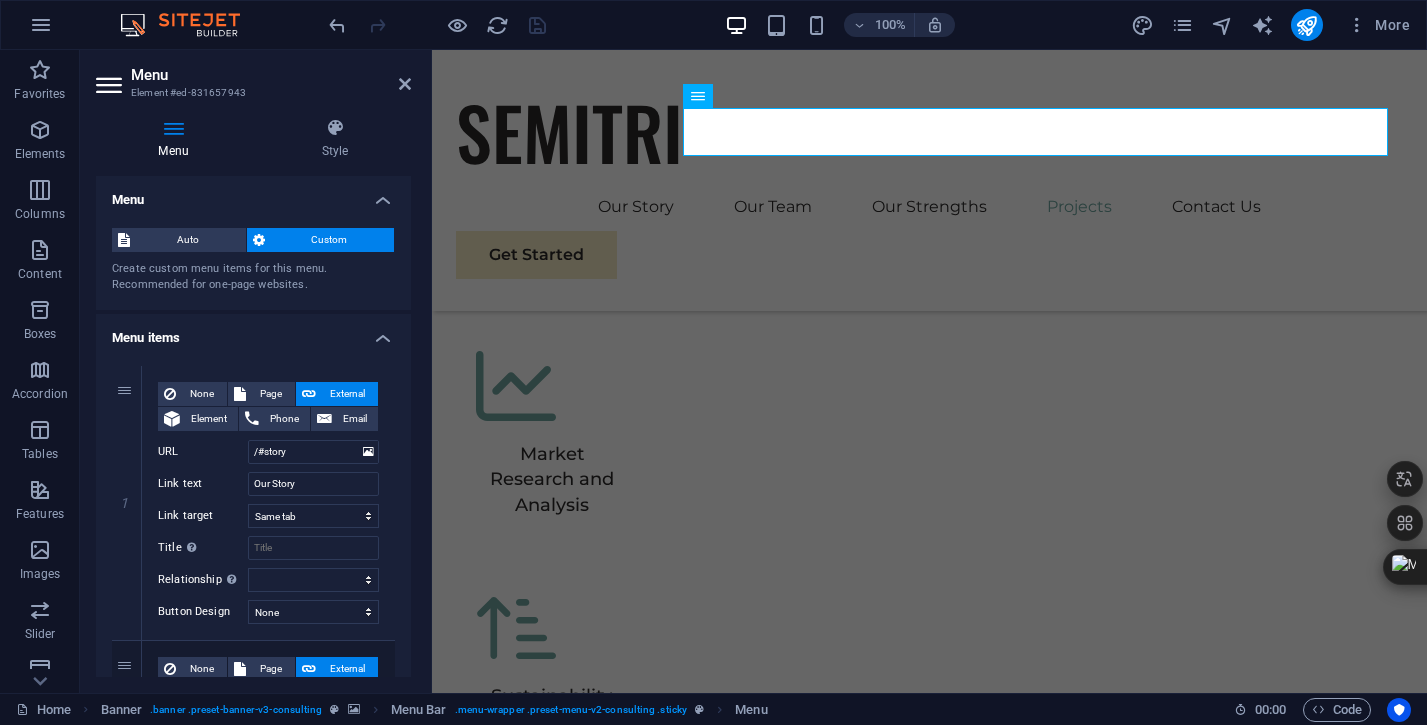click on "Menu" at bounding box center [253, 194] 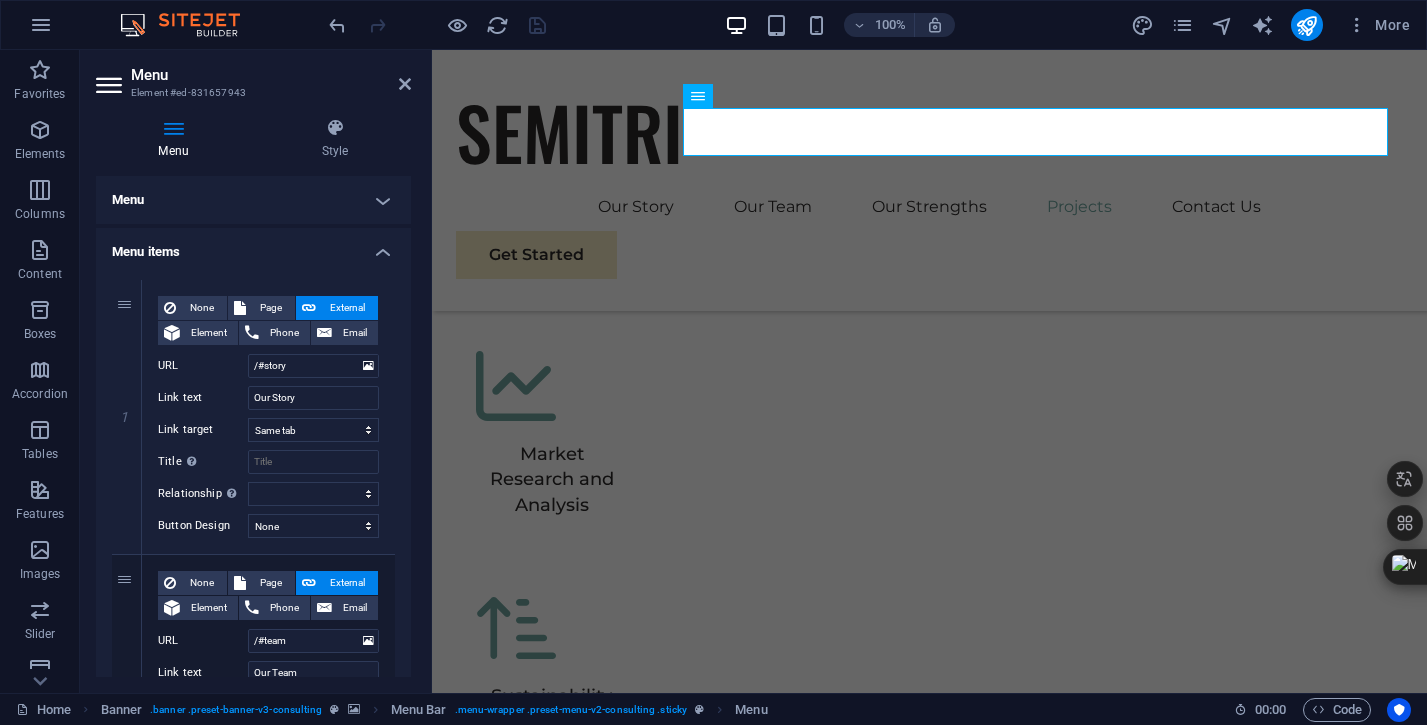 click on "Menu items" at bounding box center (253, 246) 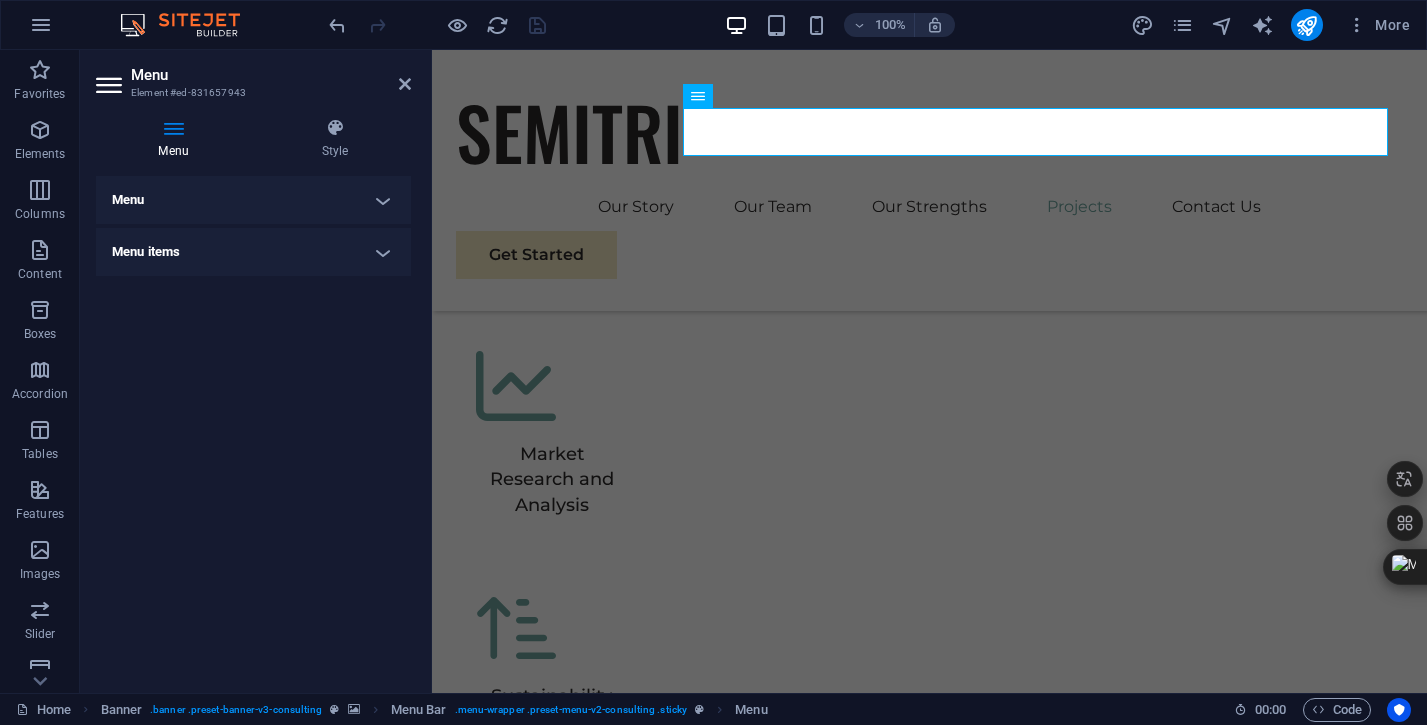 click on "Menu" at bounding box center [253, 200] 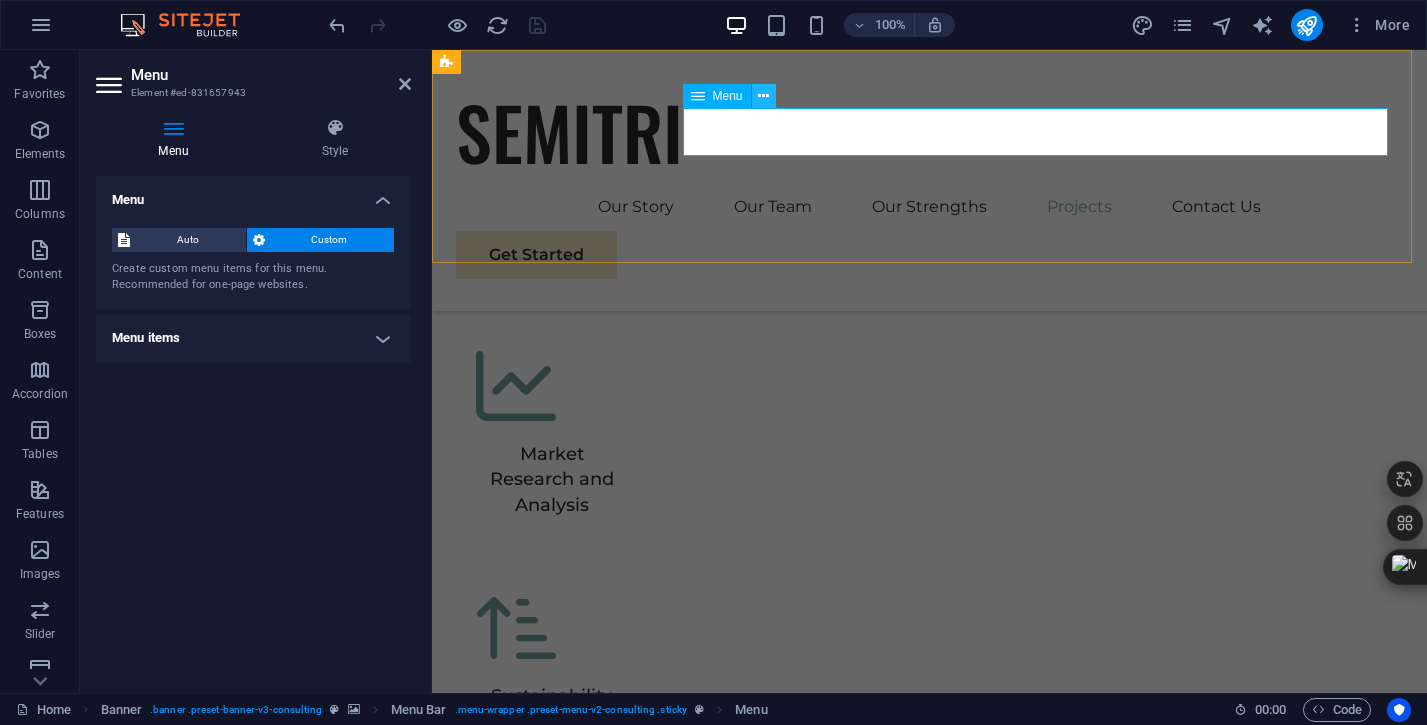 click at bounding box center (764, 96) 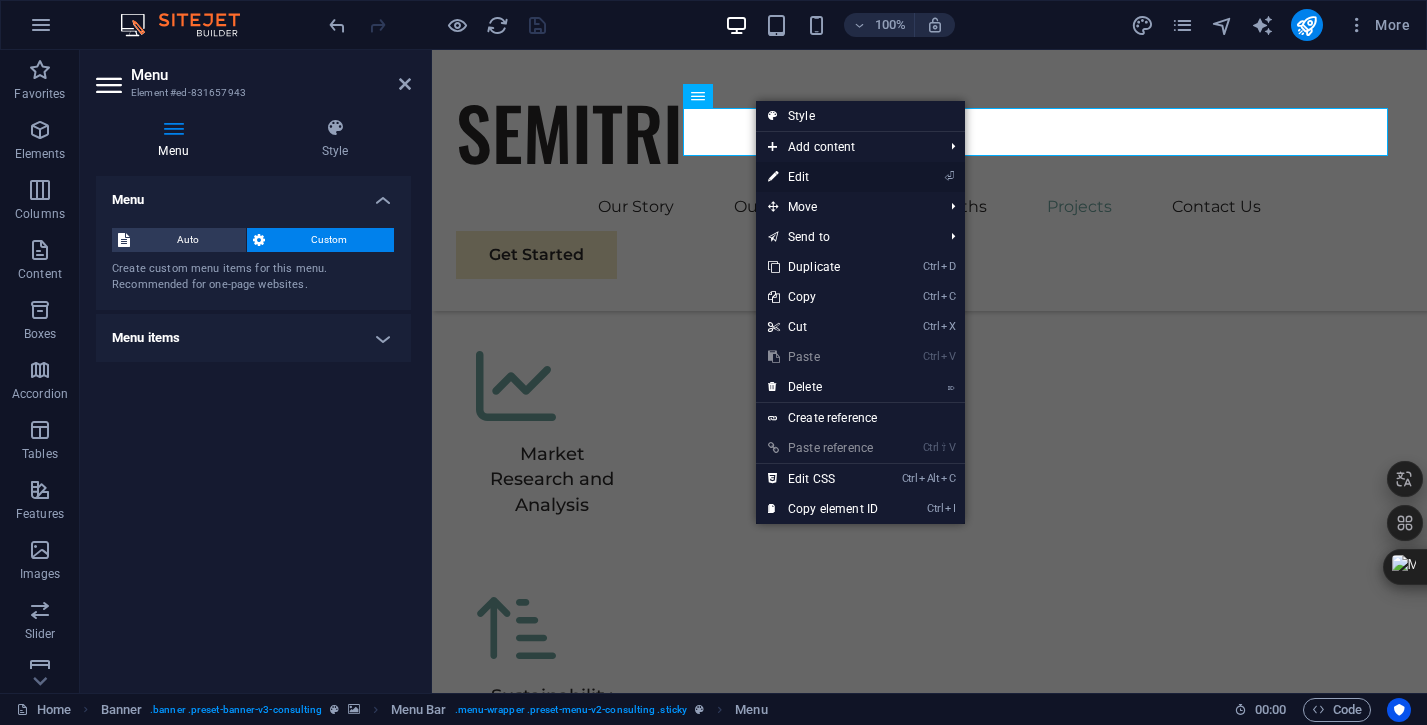 click on "⏎  Edit" at bounding box center [823, 177] 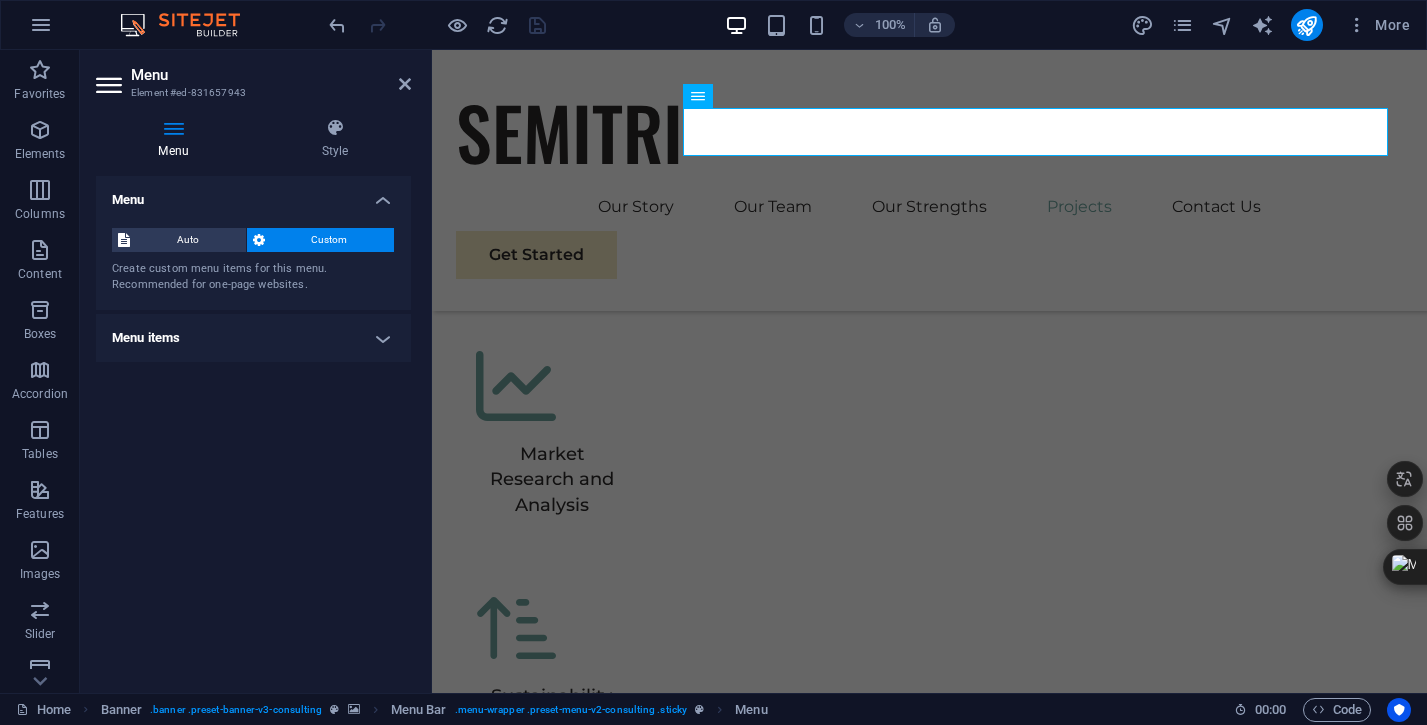 drag, startPoint x: 387, startPoint y: 312, endPoint x: 382, endPoint y: 341, distance: 29.427877 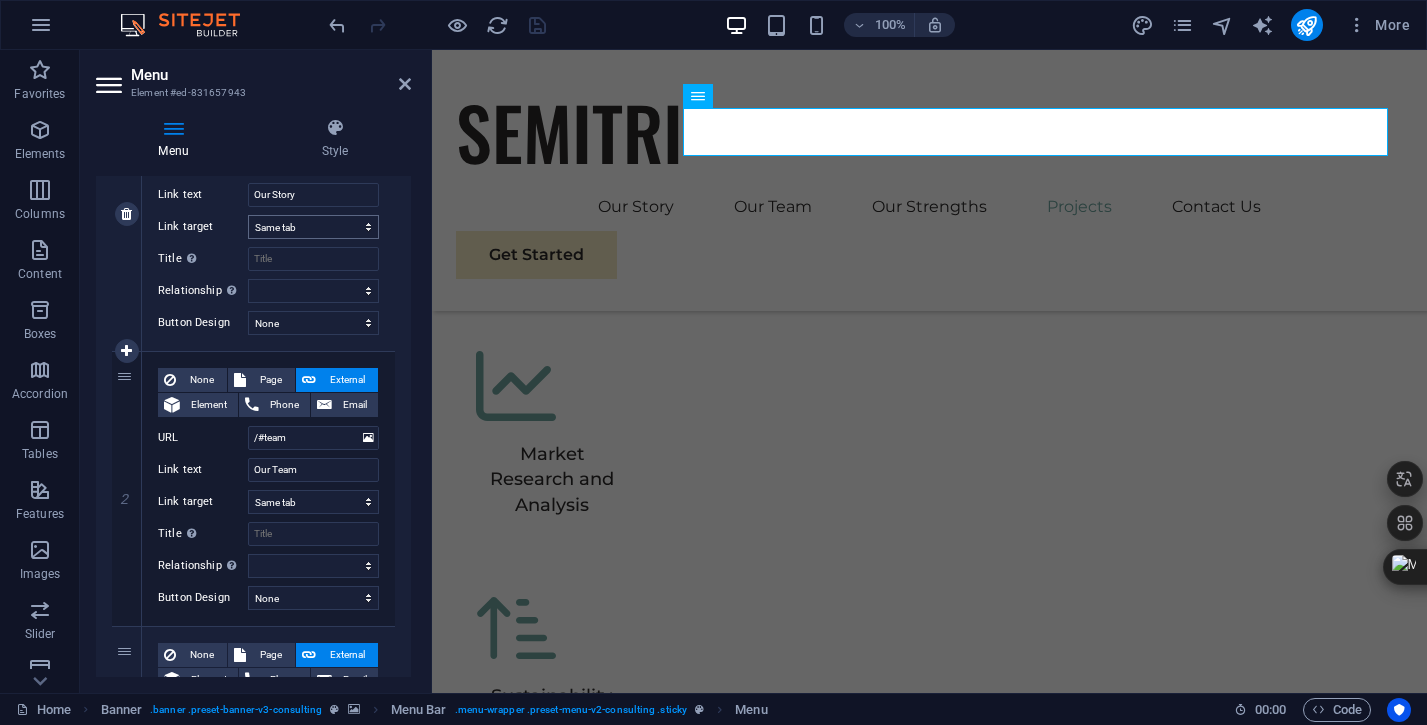 scroll, scrollTop: 290, scrollLeft: 0, axis: vertical 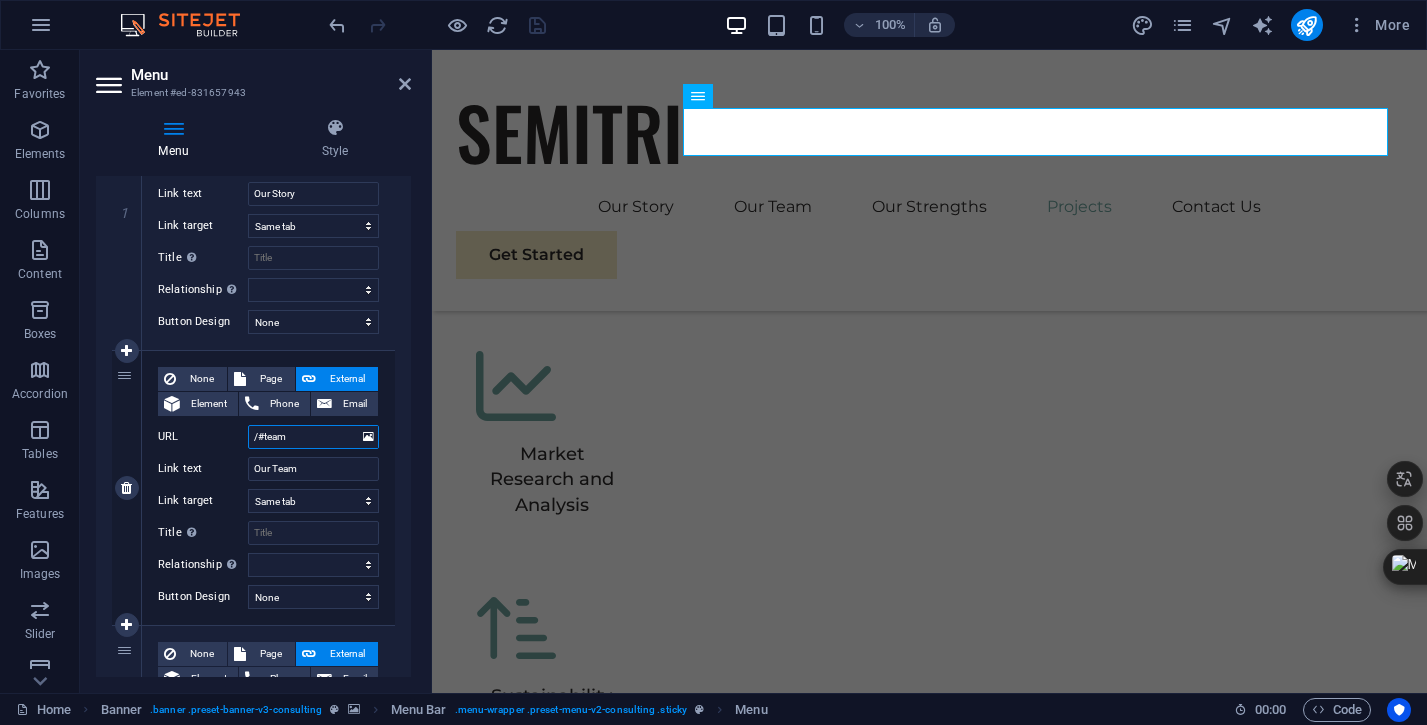 click on "/#team" at bounding box center (313, 437) 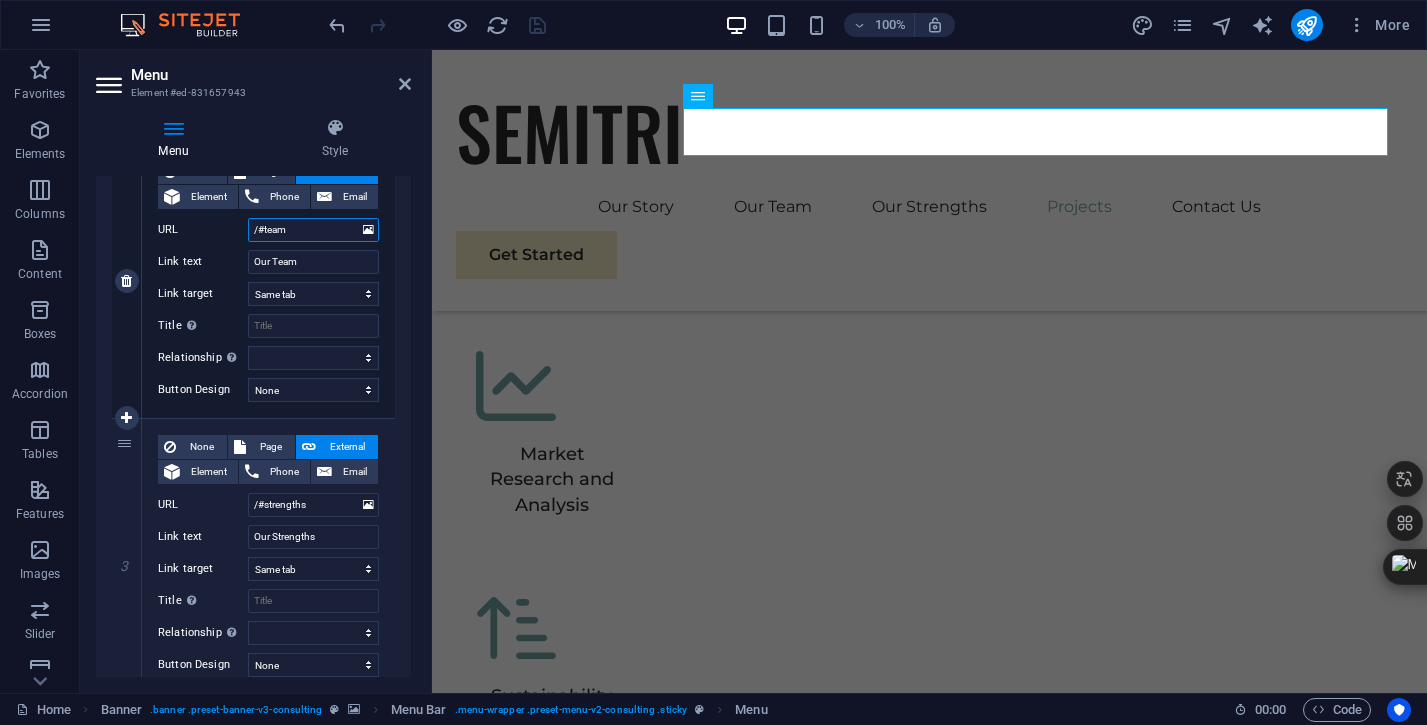 scroll, scrollTop: 498, scrollLeft: 0, axis: vertical 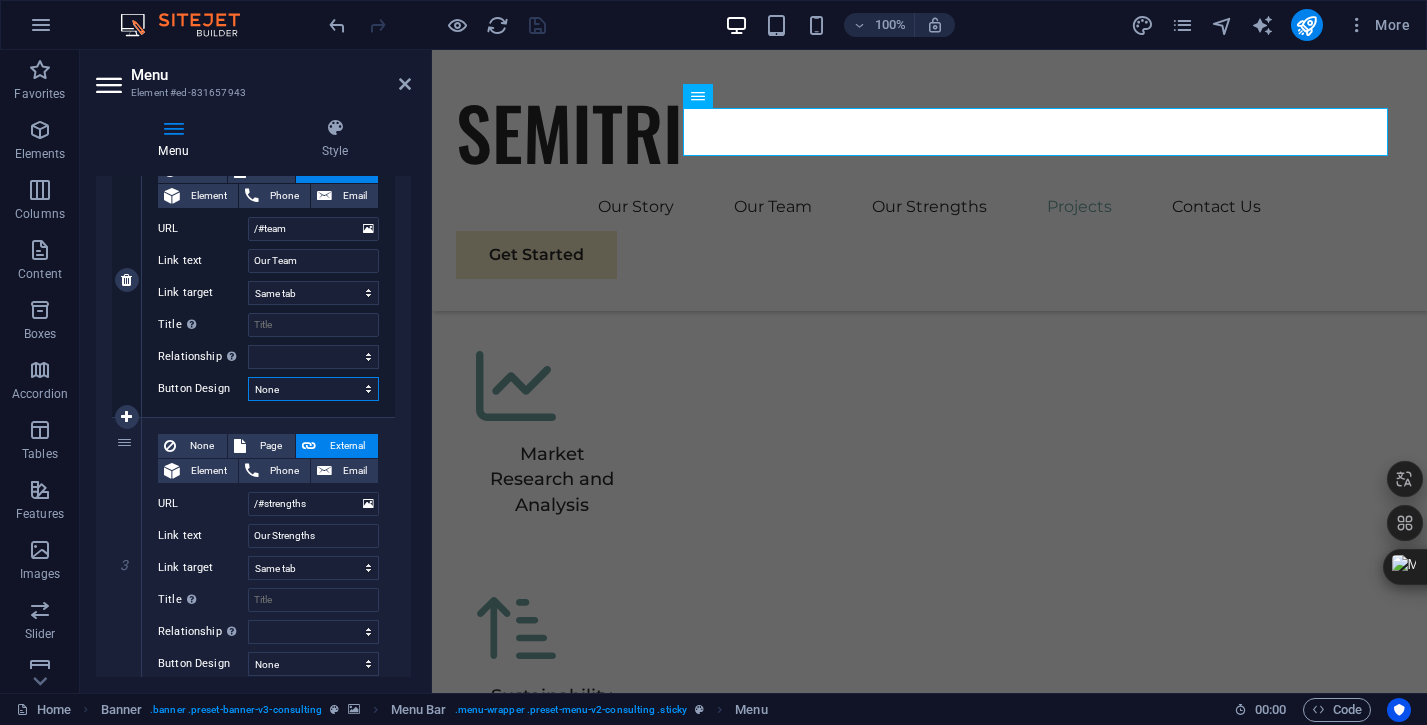 click on "None Default Primary Secondary" at bounding box center [313, 389] 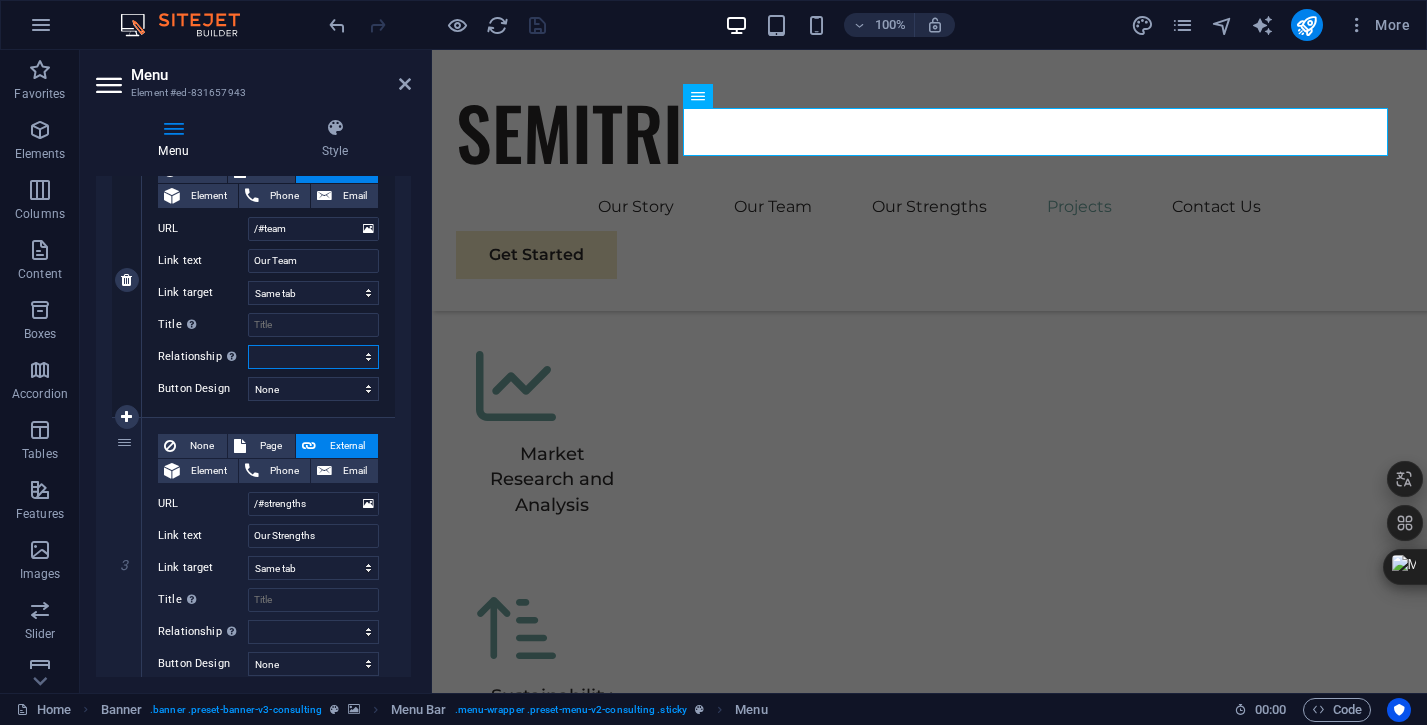 click on "alternate author bookmark external help license next nofollow noreferrer noopener prev search tag" at bounding box center (313, 357) 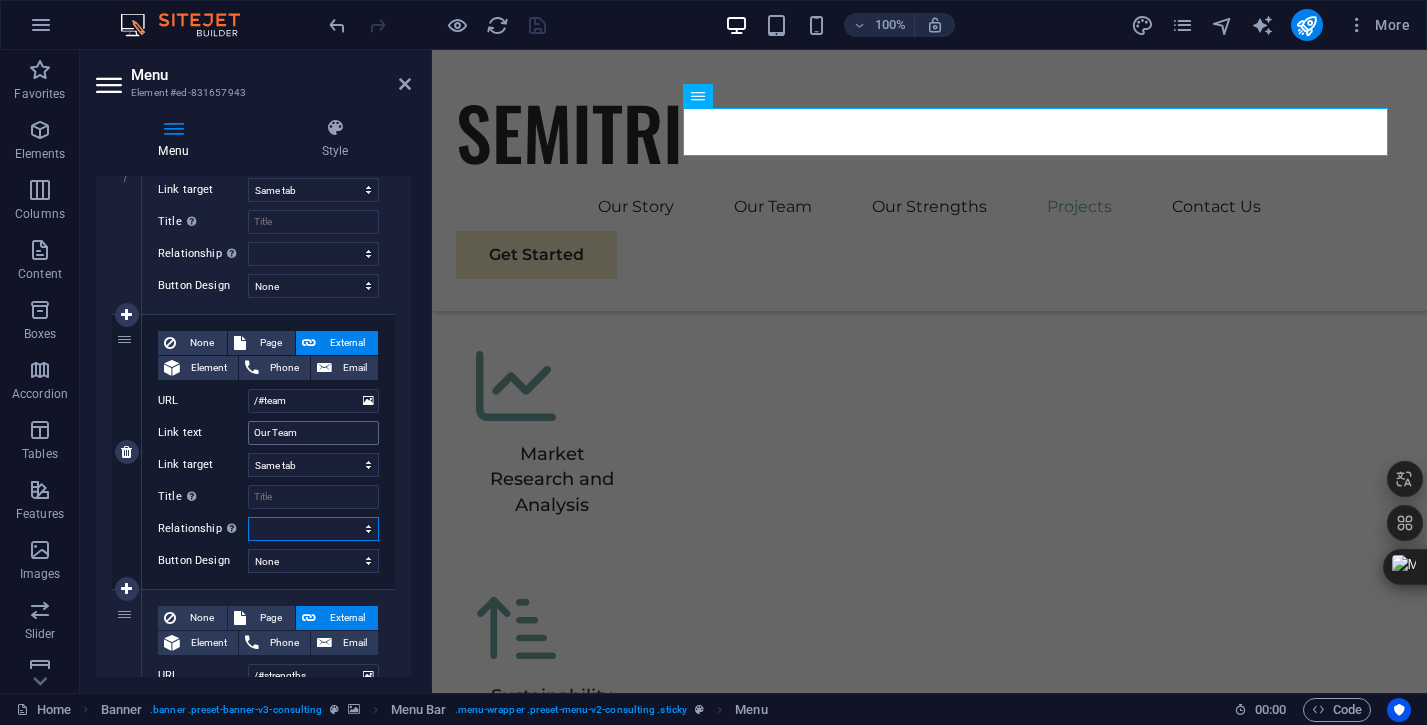 scroll, scrollTop: 327, scrollLeft: 0, axis: vertical 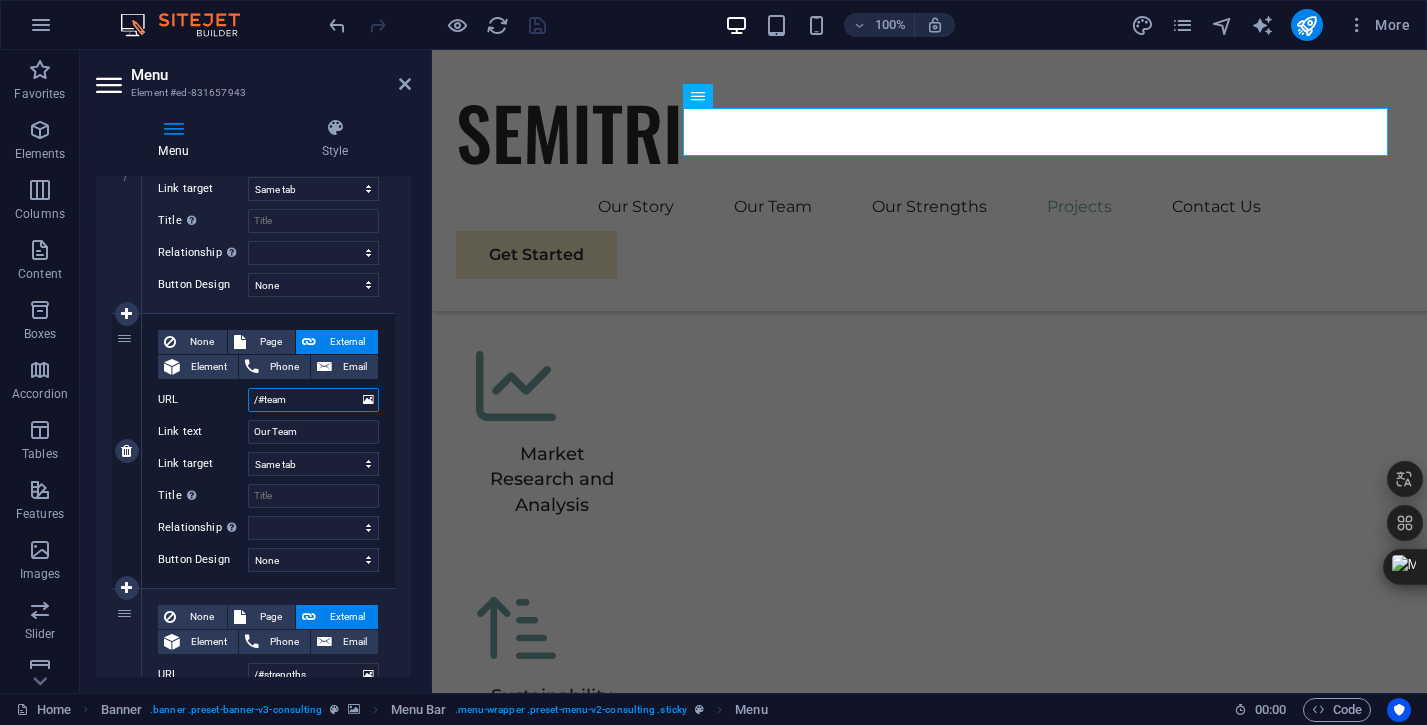 click on "/#team" at bounding box center (313, 400) 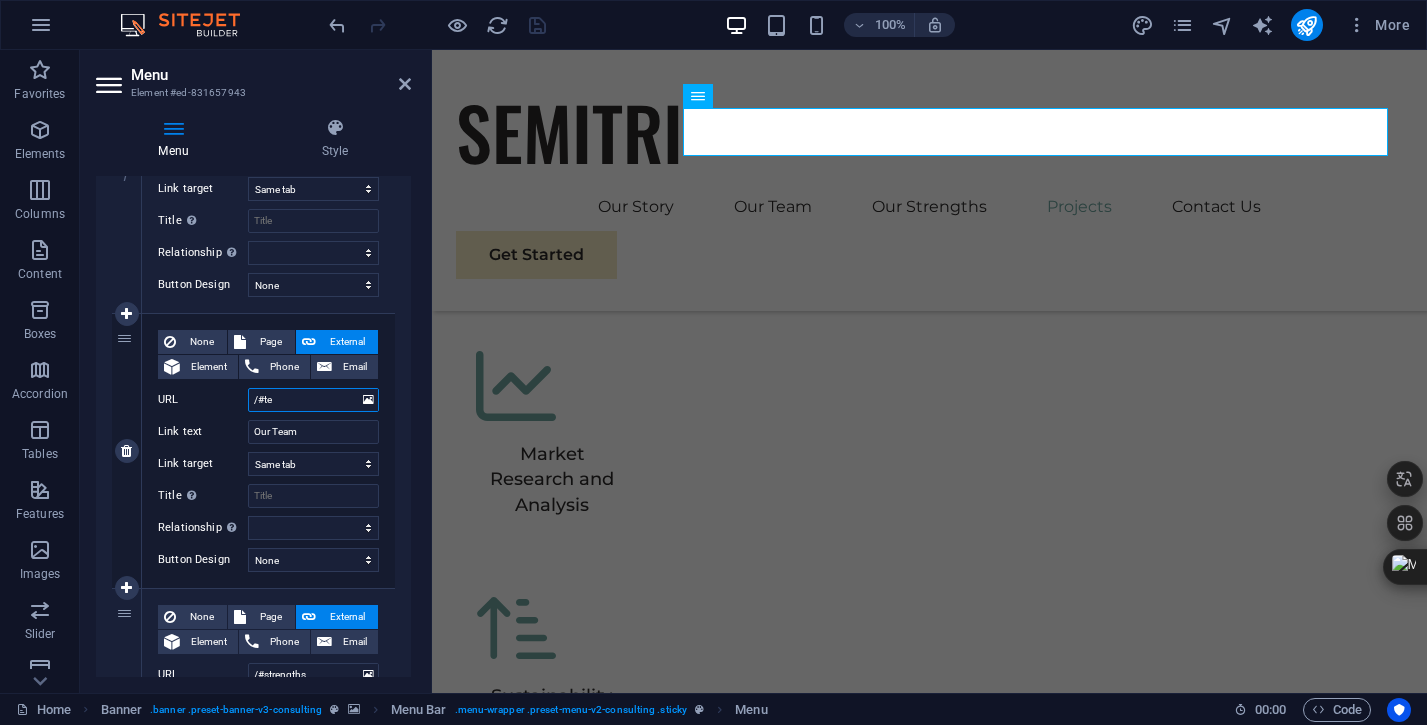 type on "/#t" 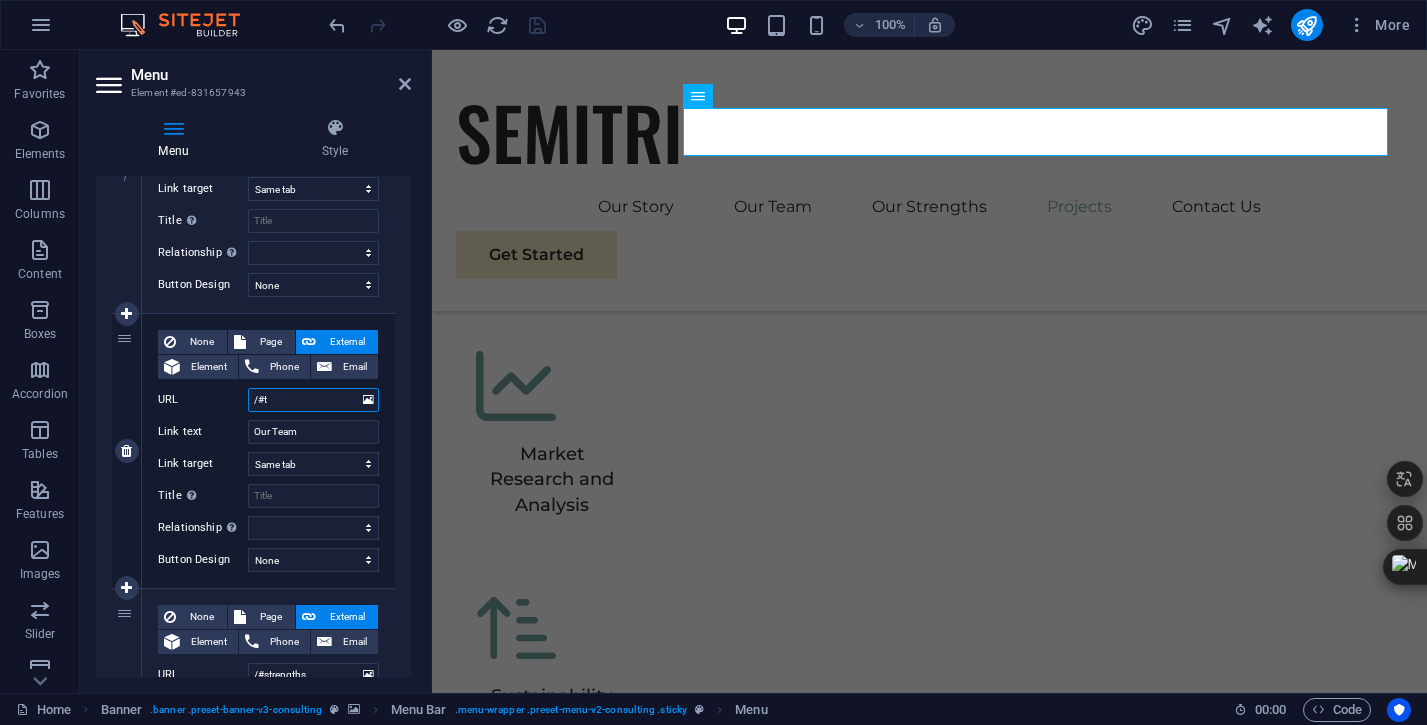 select 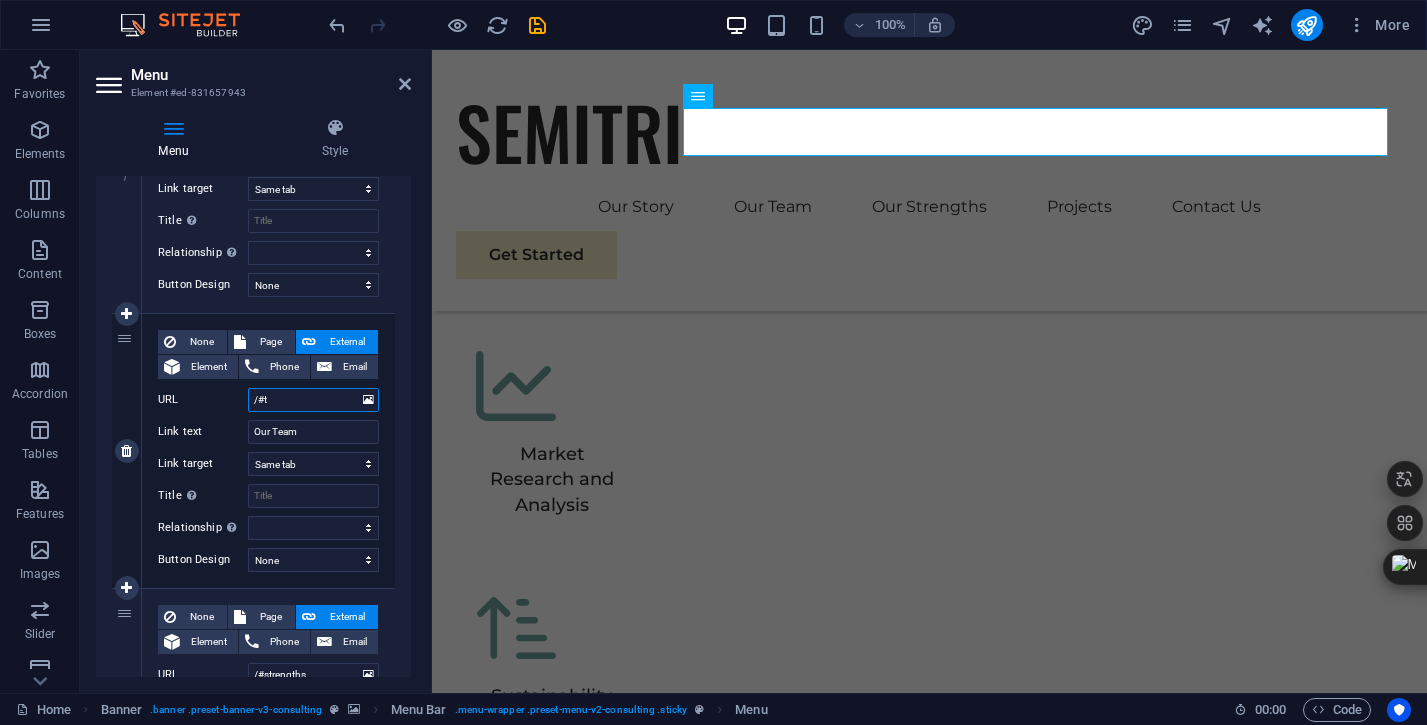 type on "/#" 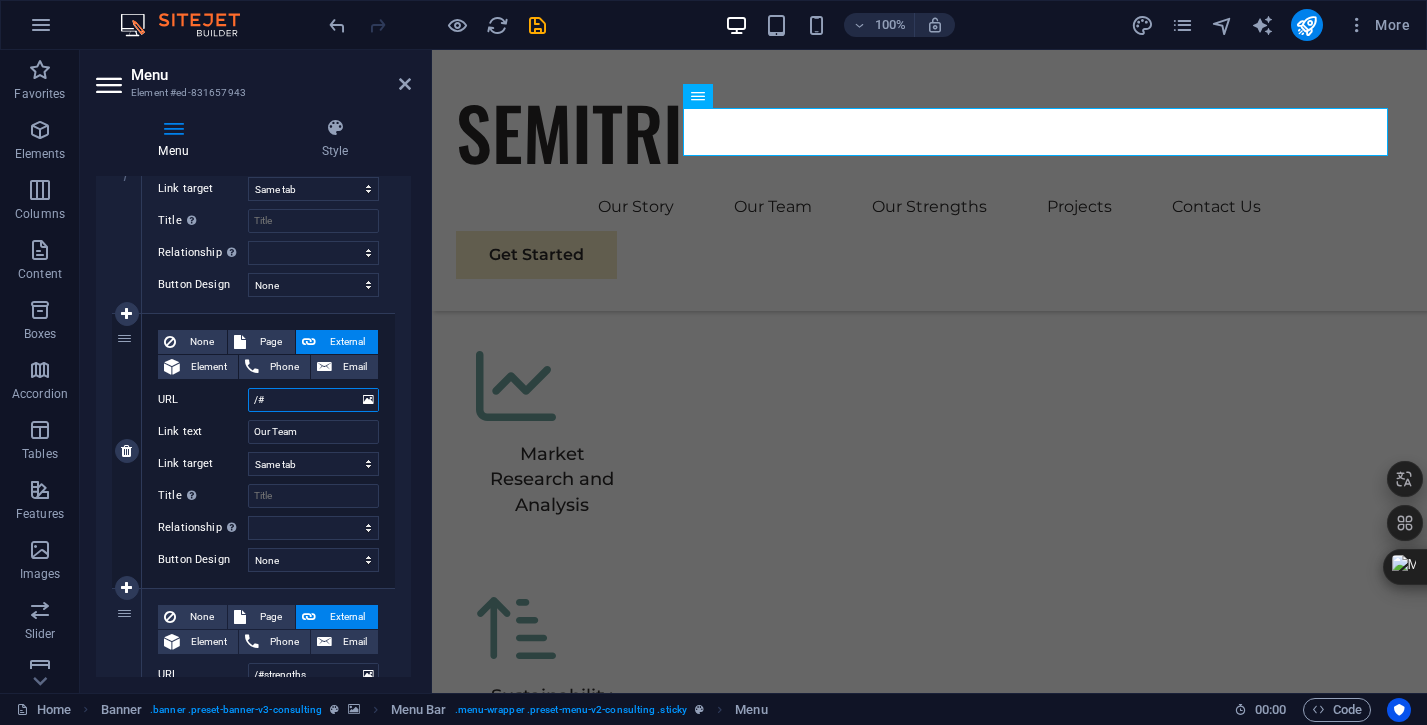 select 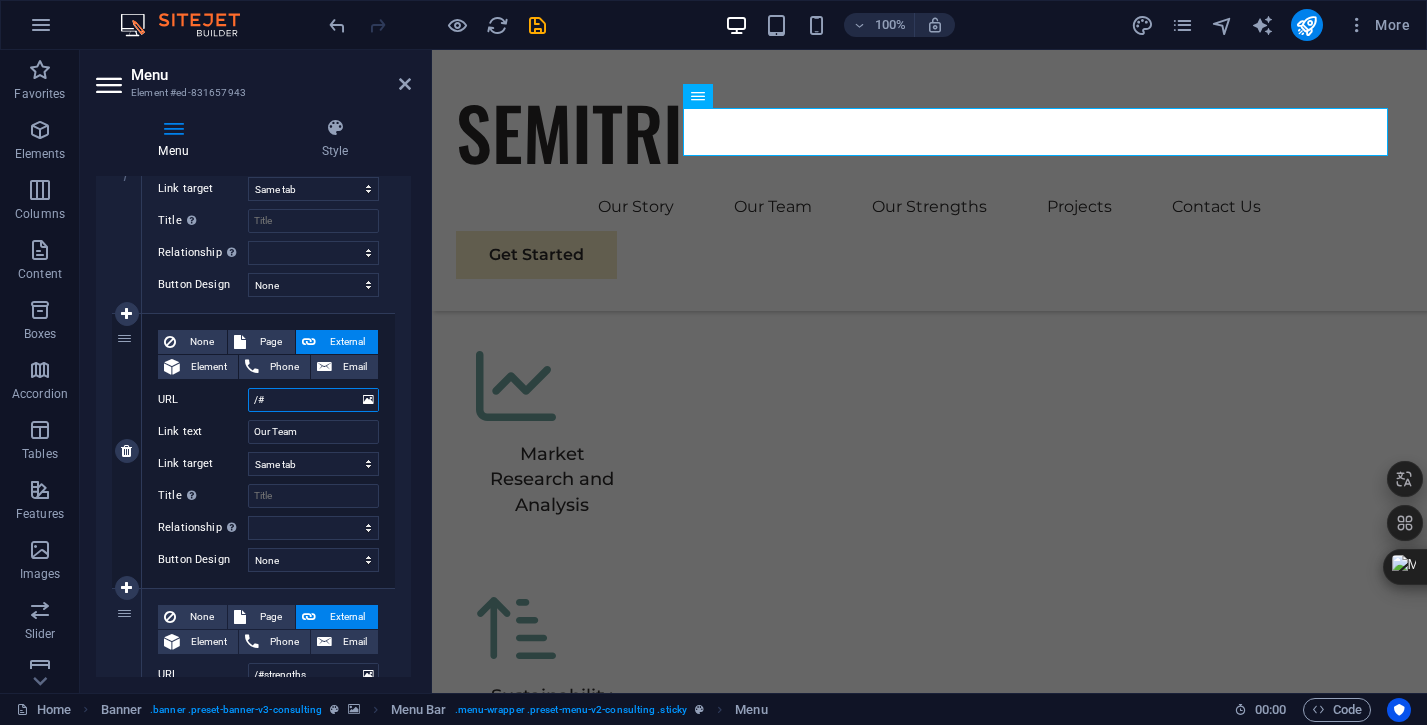 click on "/#" at bounding box center [313, 400] 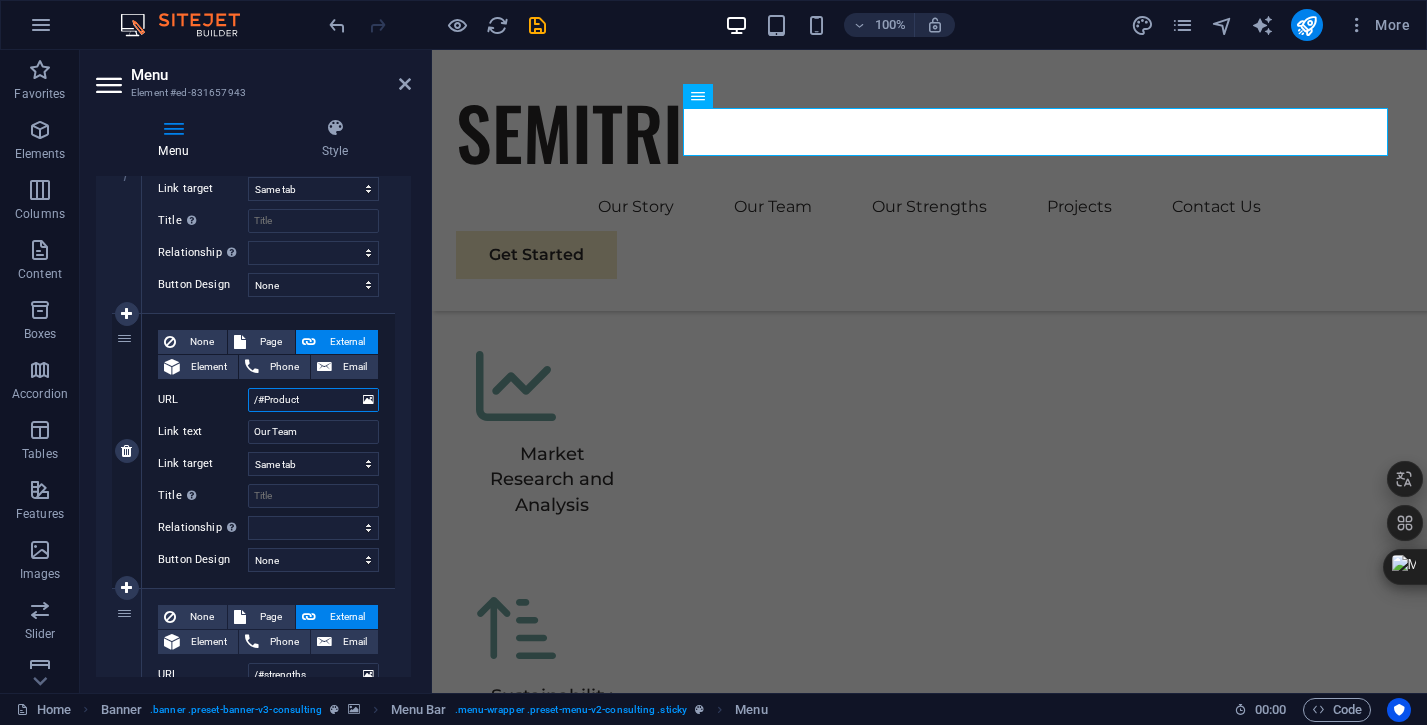 type on "/#Products" 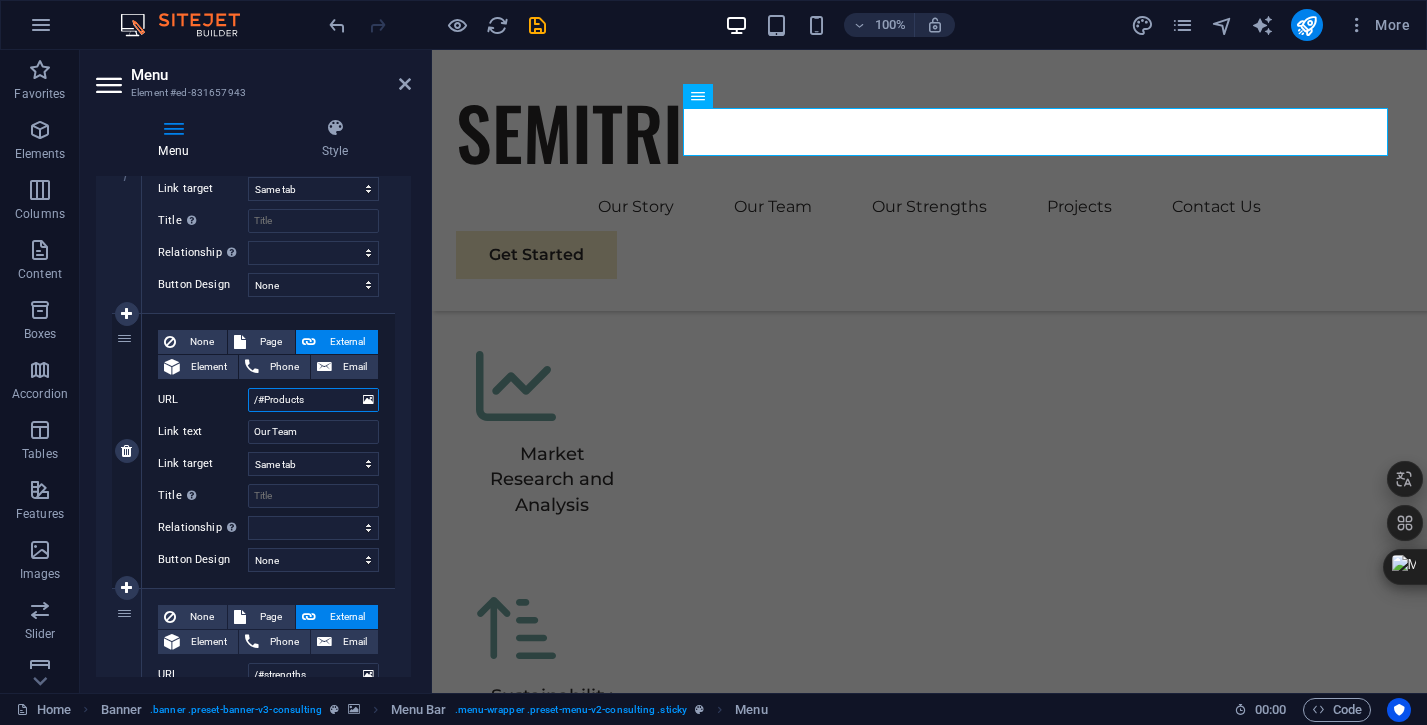 select 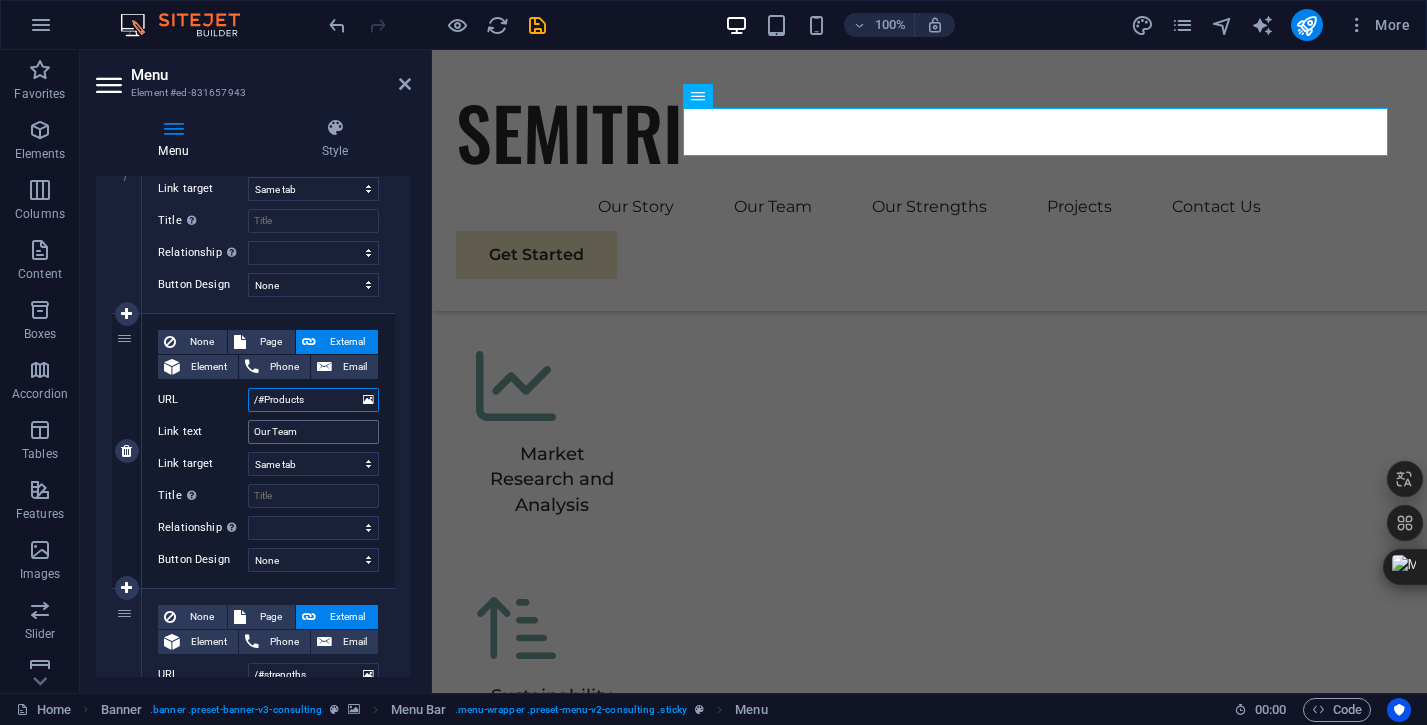 type on "/#Products" 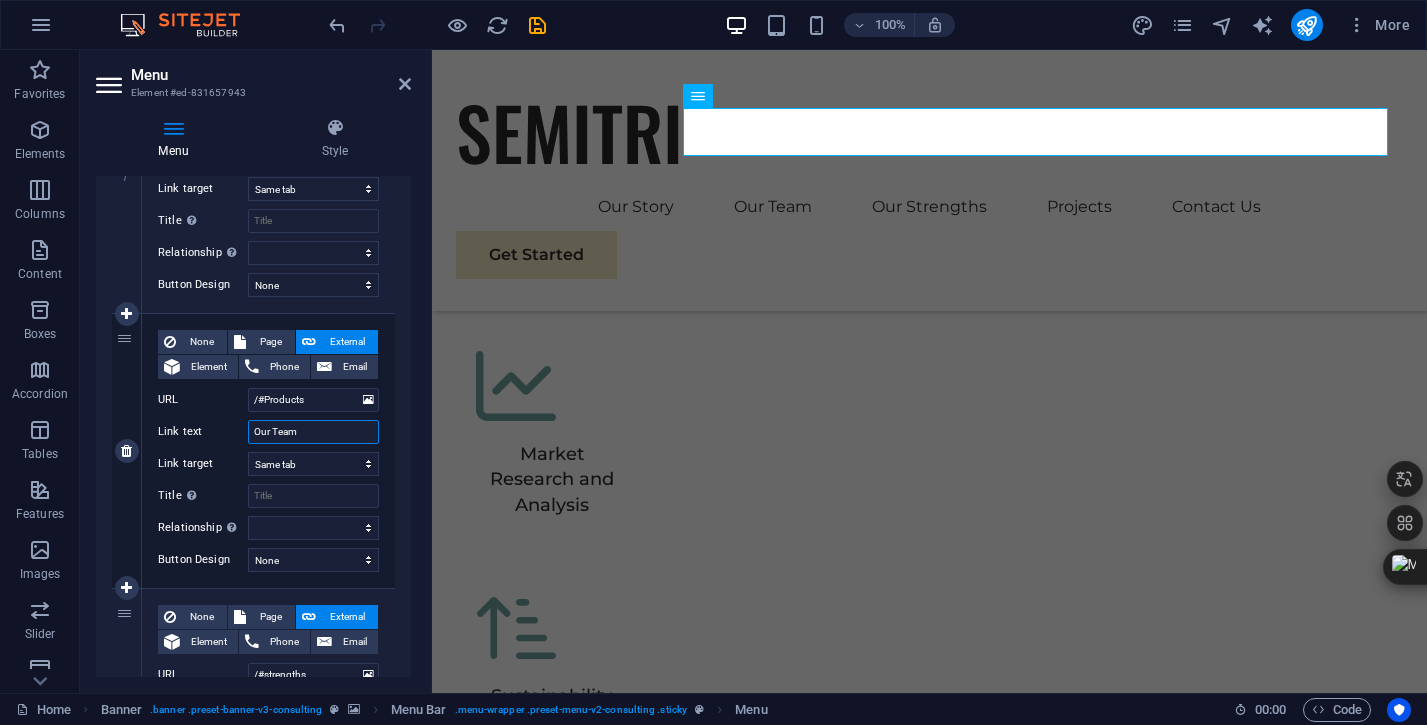 click on "Our Team" at bounding box center (313, 432) 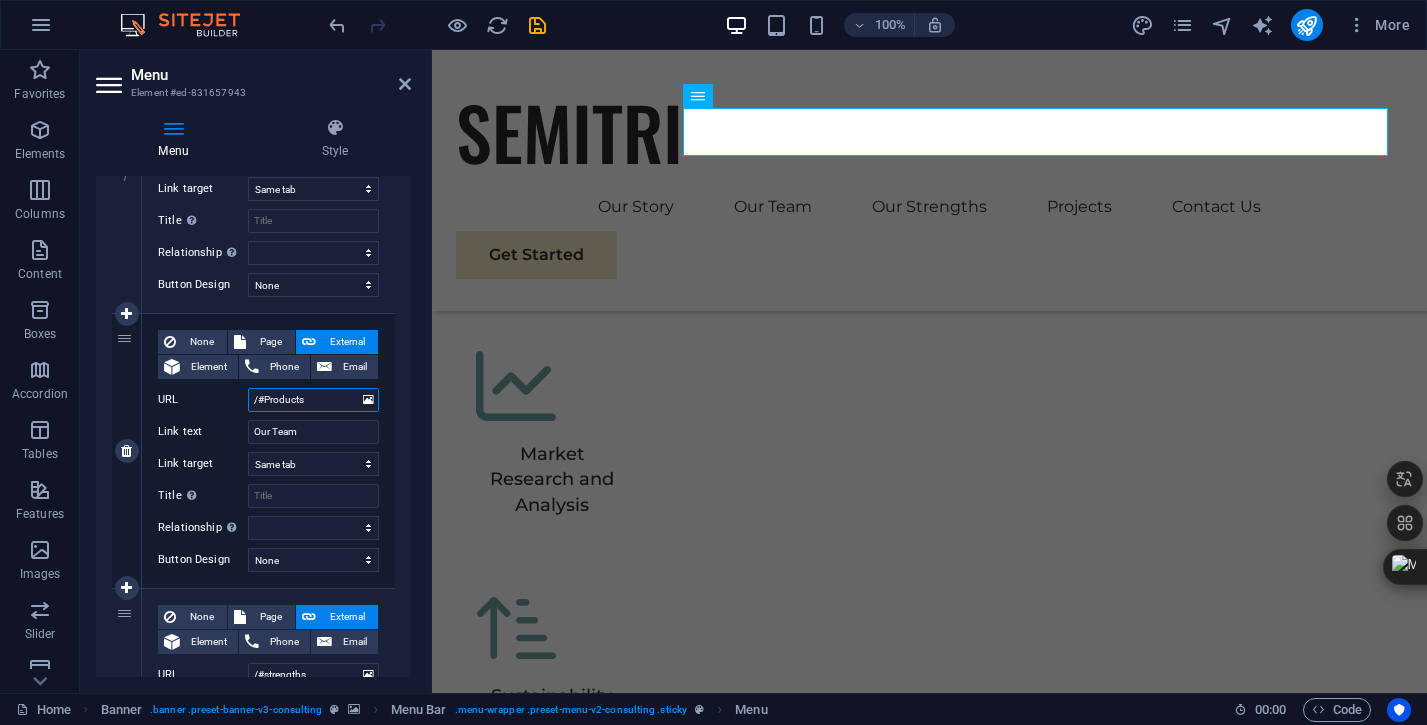 click on "/#Products" at bounding box center (313, 400) 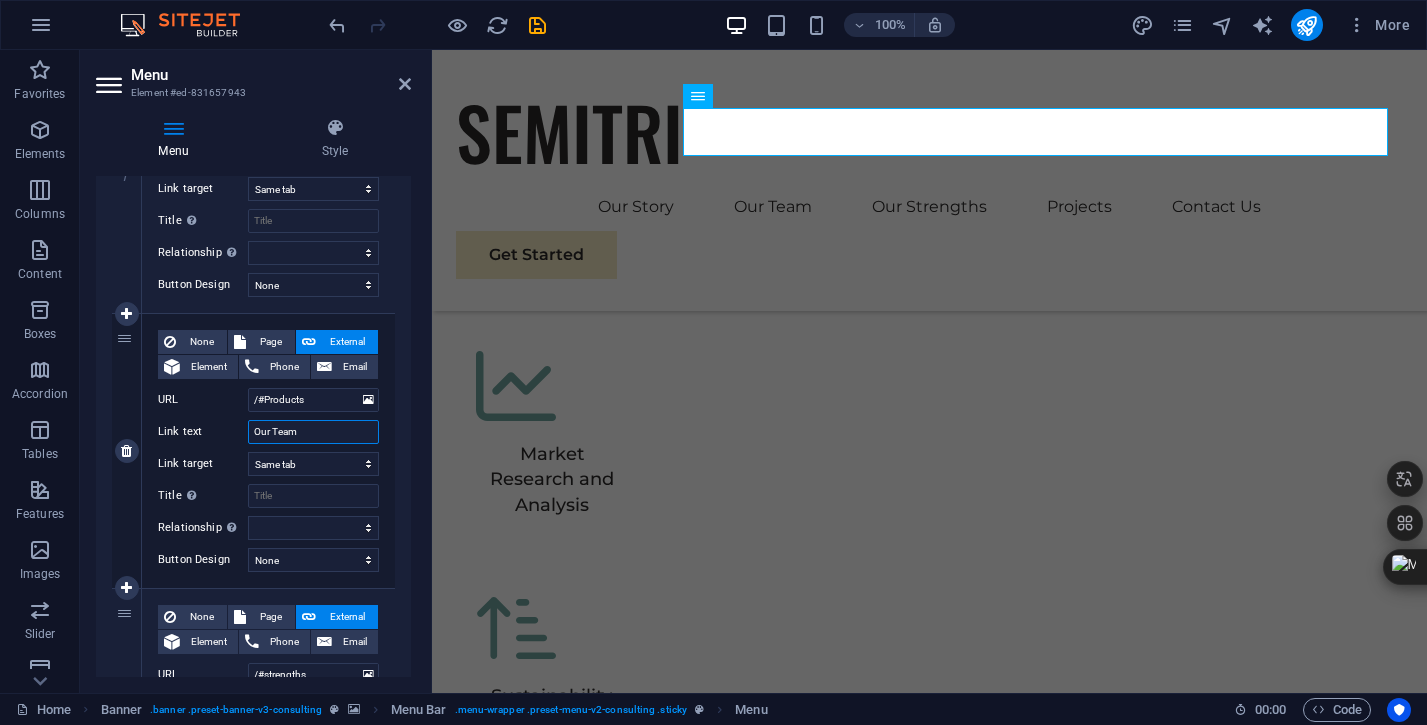 click on "Our Team" at bounding box center [313, 432] 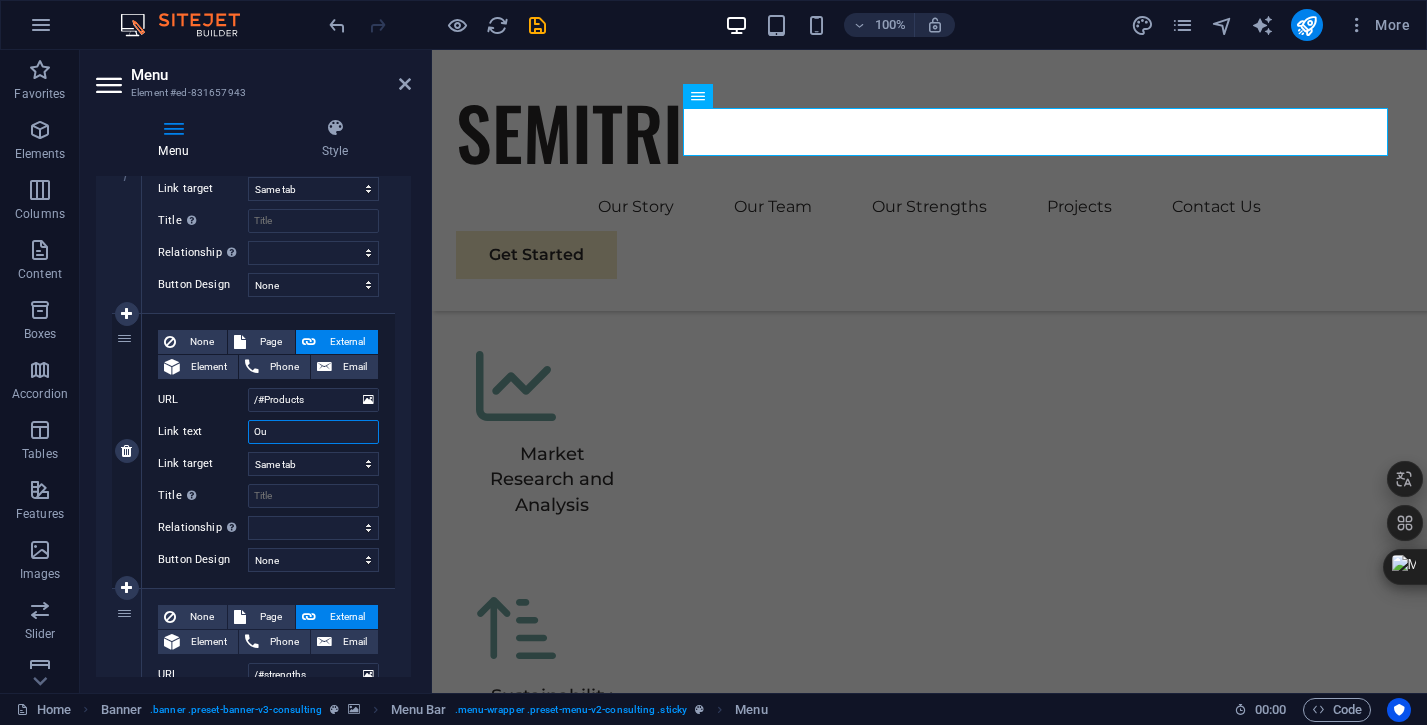 type on "O" 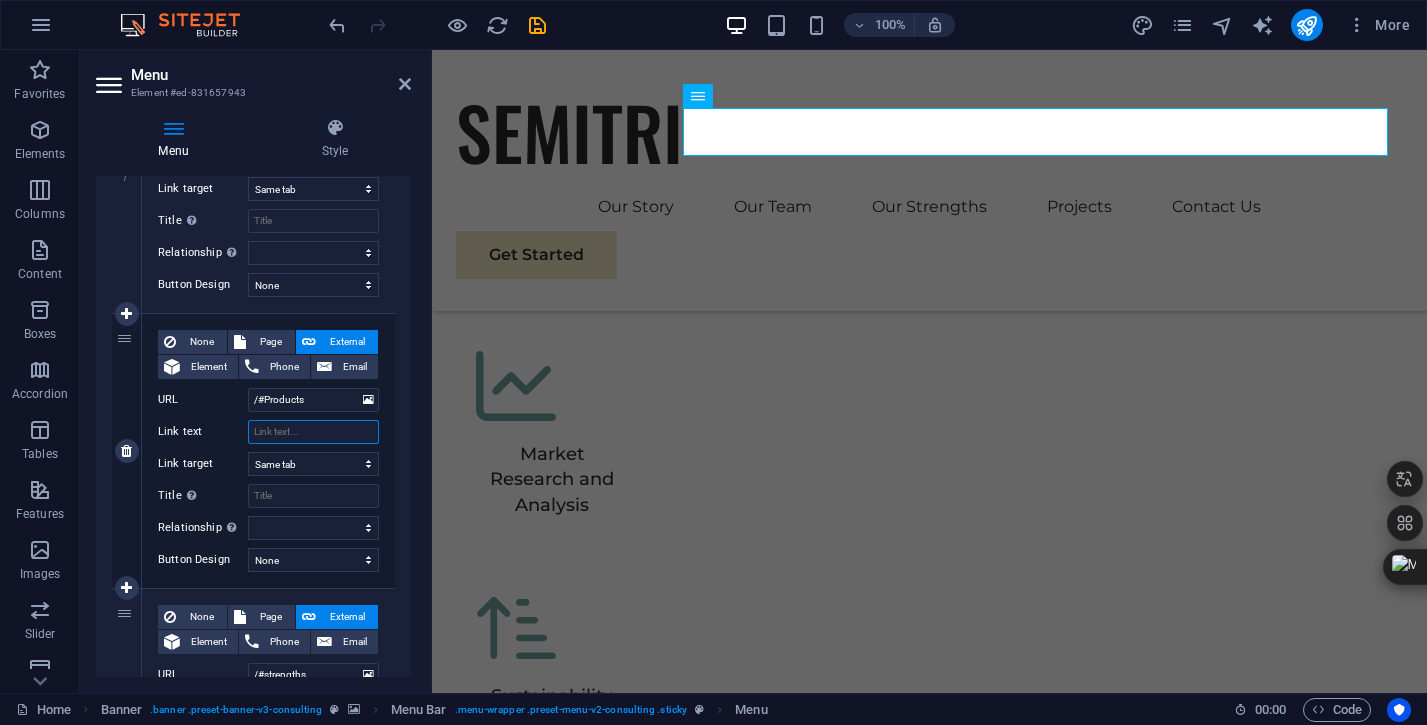 type on "P" 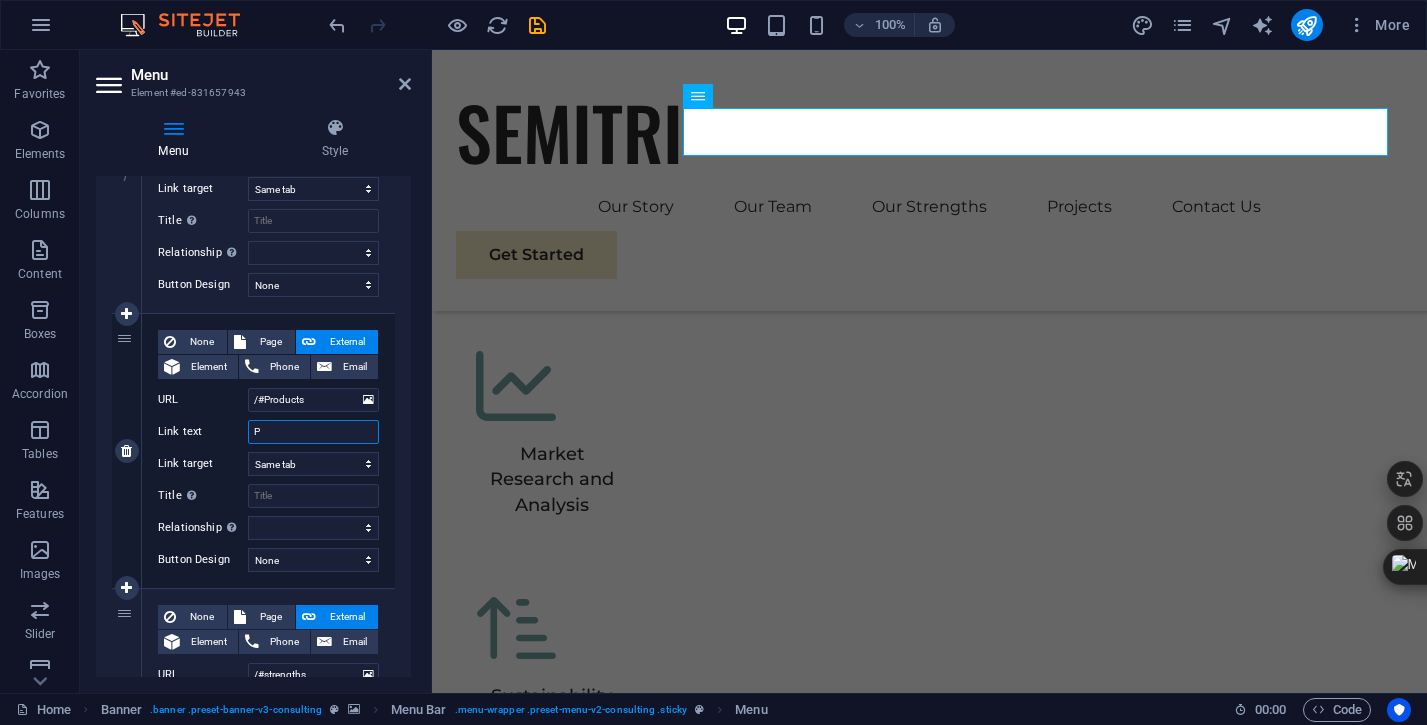 select 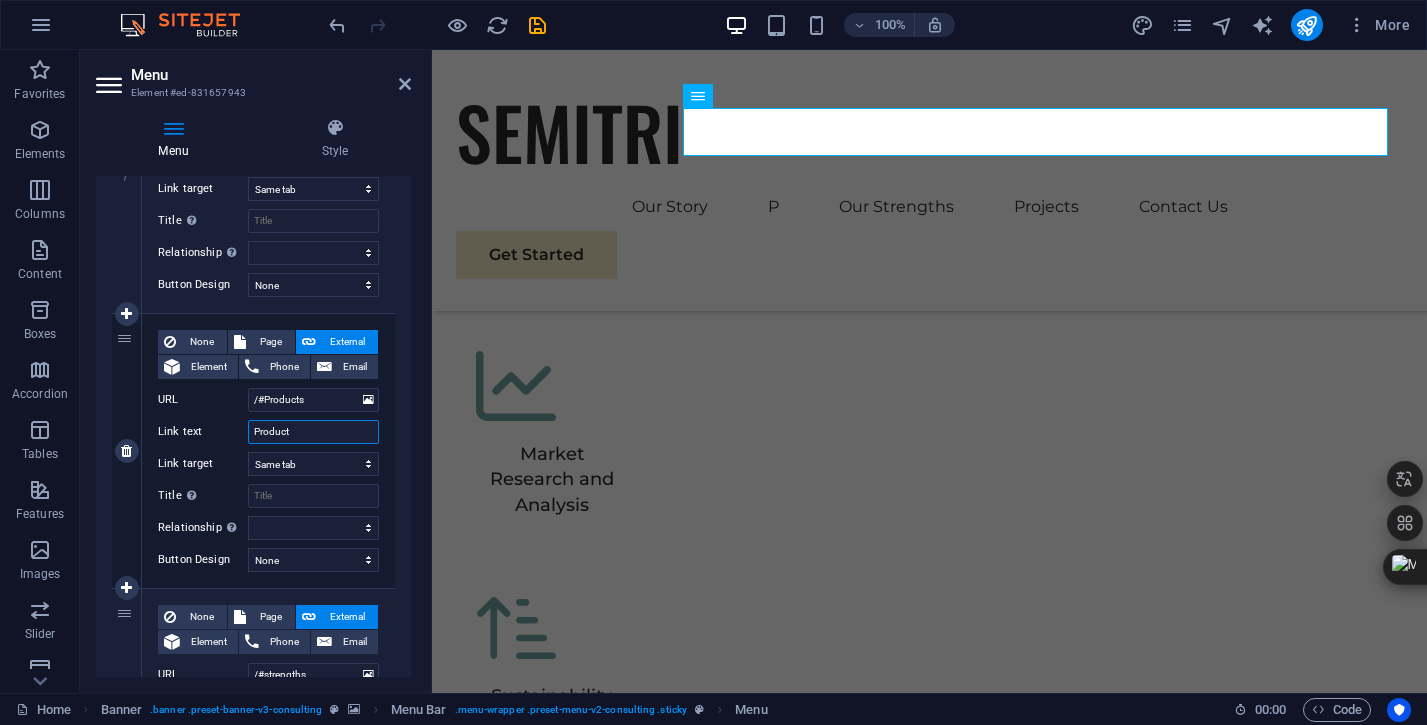 type on "Products" 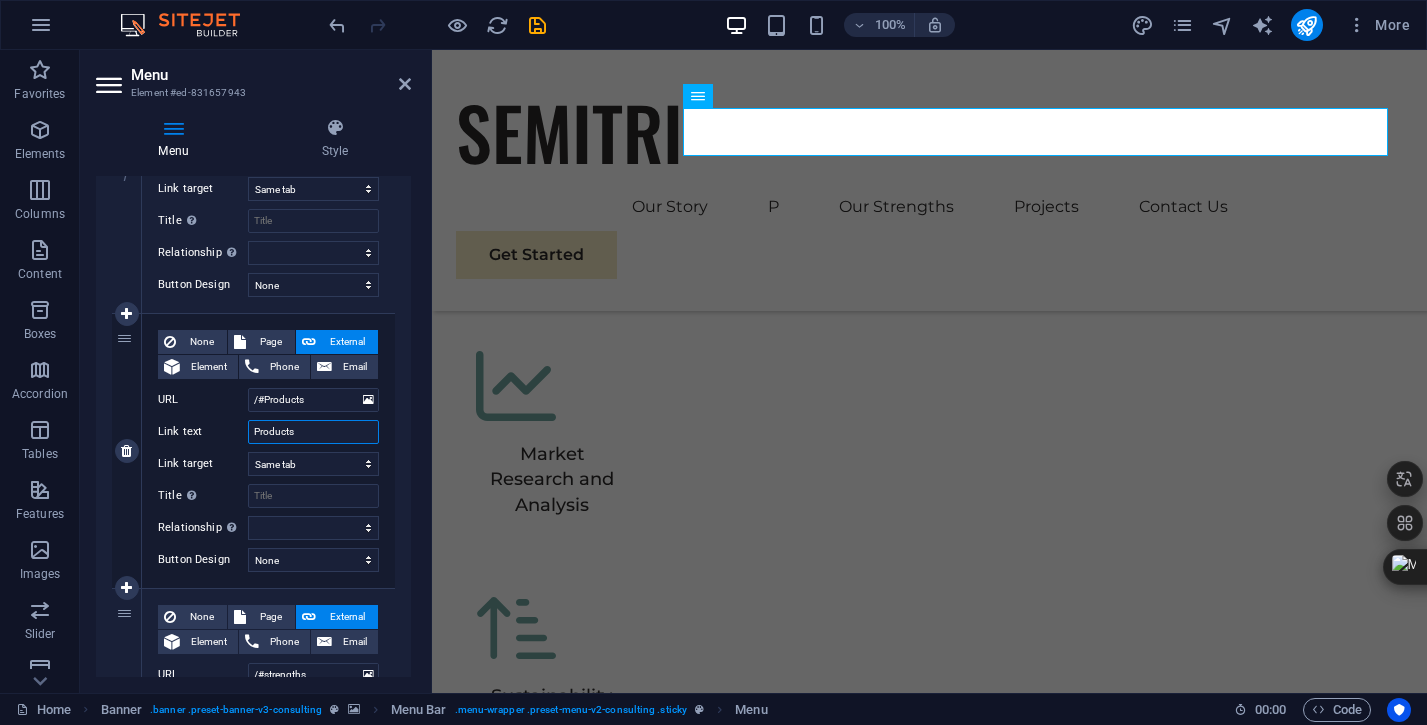 select 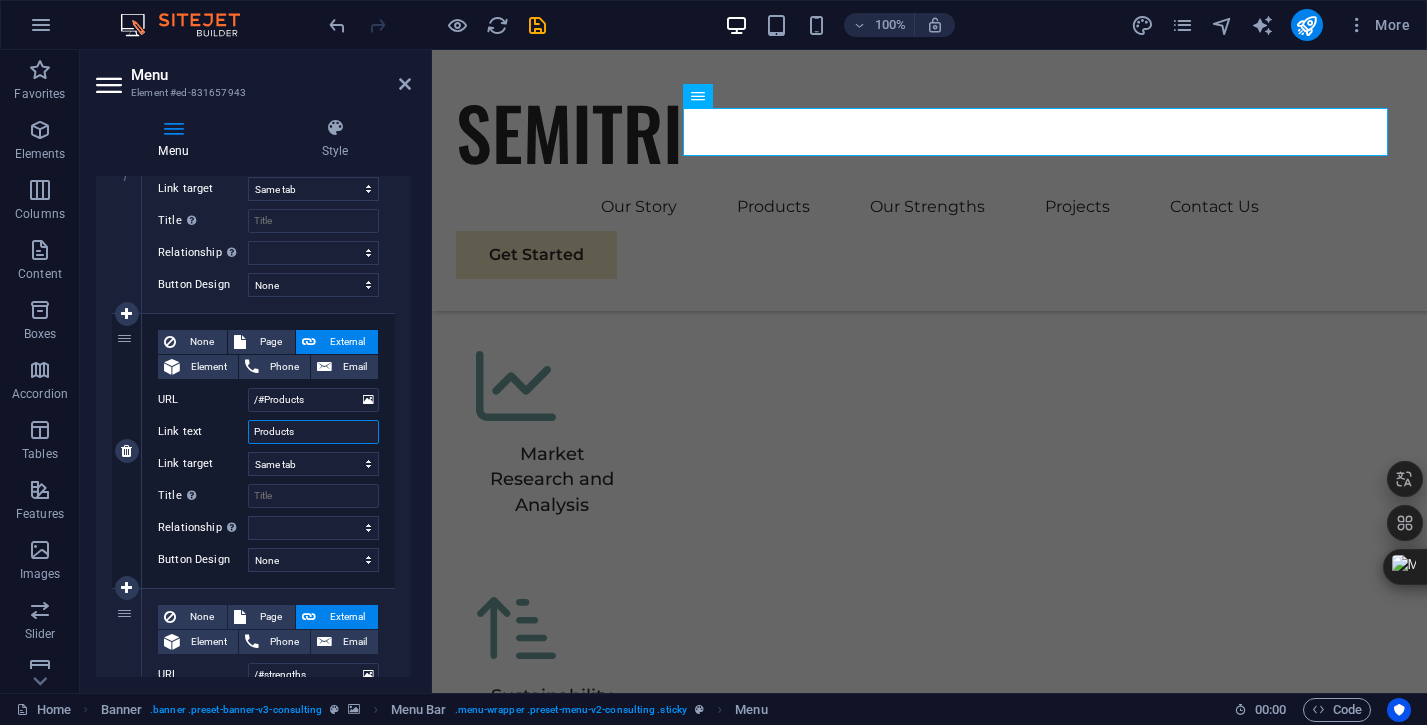 type on "Products" 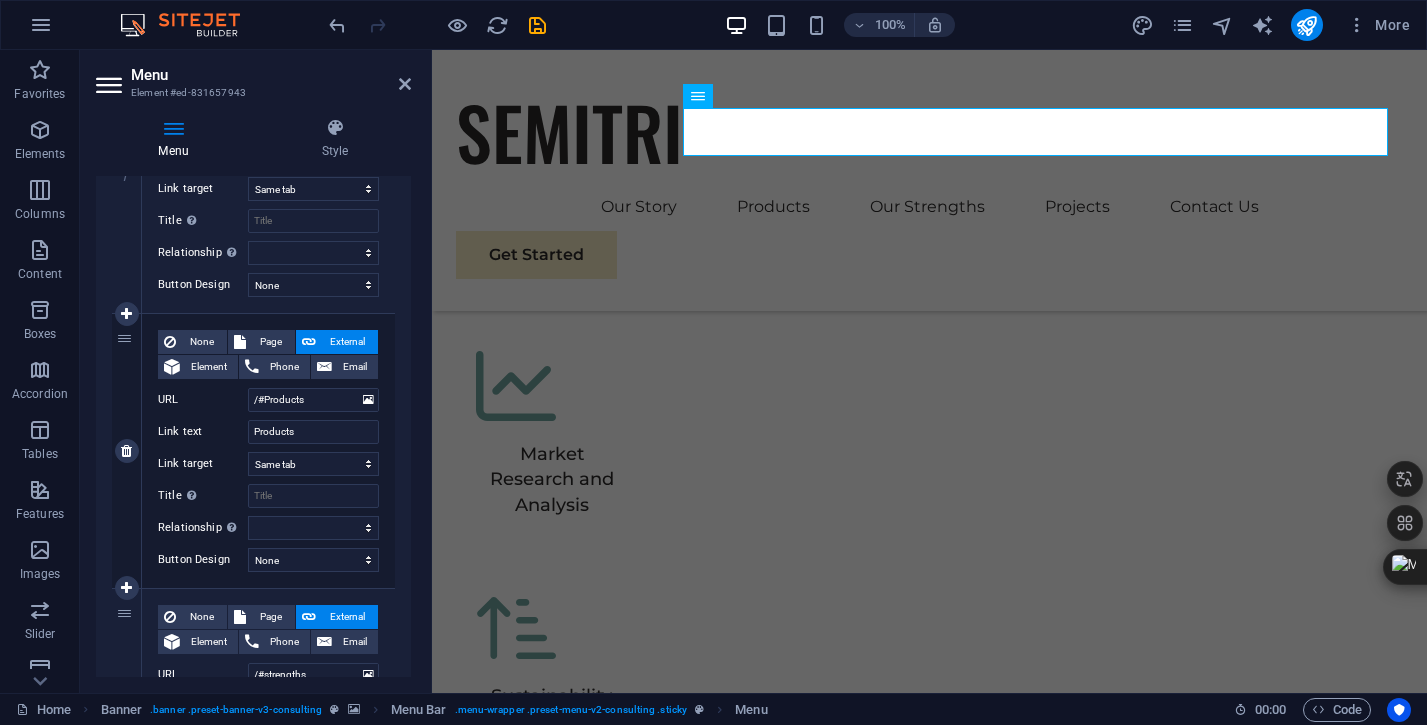 click on "None Page External Element Phone Email Page Home Subpage Legal Notice Privacy Element
URL /#Products Phone Email Link text Products Link target New tab Same tab Overlay Title Additional link description, should not be the same as the link text. The title is most often shown as a tooltip text when the mouse moves over the element. Leave empty if uncertain. Relationship Sets the  relationship of this link to the link target . For example, the value "nofollow" instructs search engines not to follow the link. Can be left empty. alternate author bookmark external help license next nofollow noreferrer noopener prev search tag" at bounding box center (268, 435) 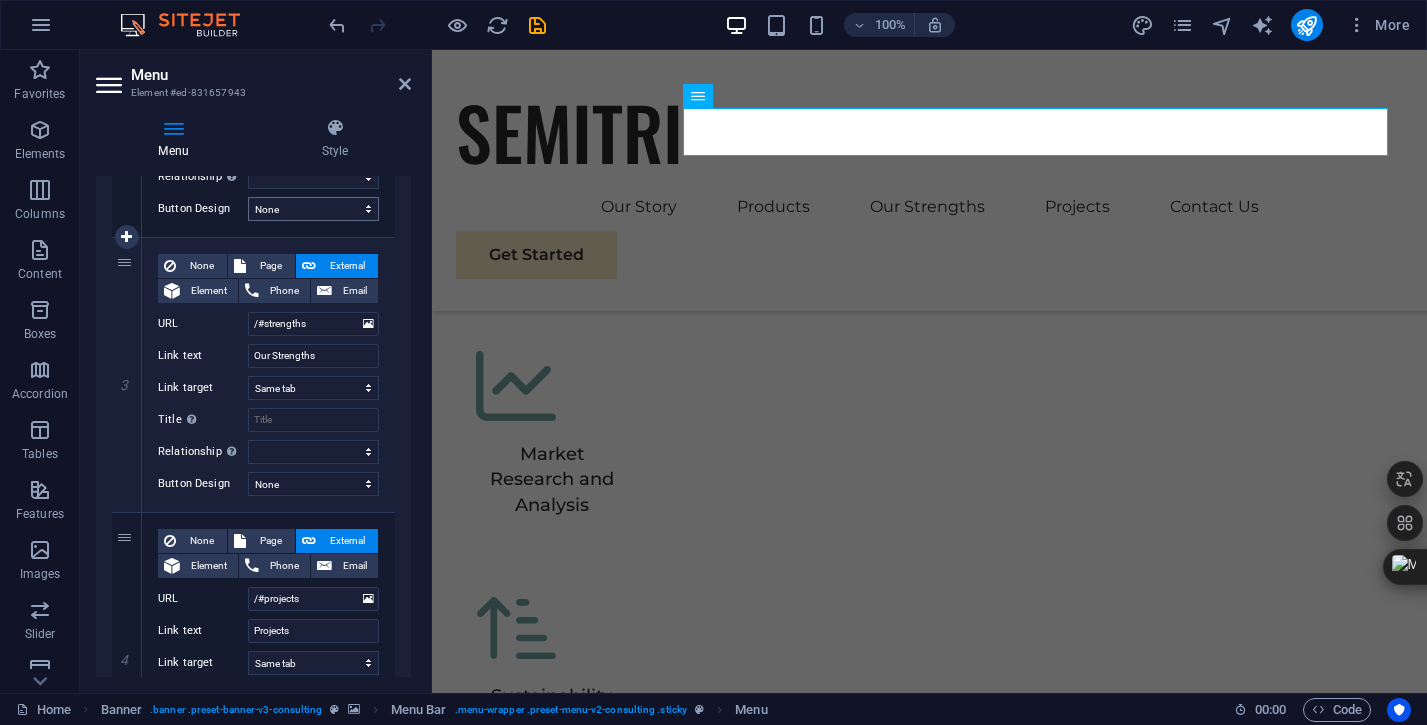 scroll, scrollTop: 679, scrollLeft: 0, axis: vertical 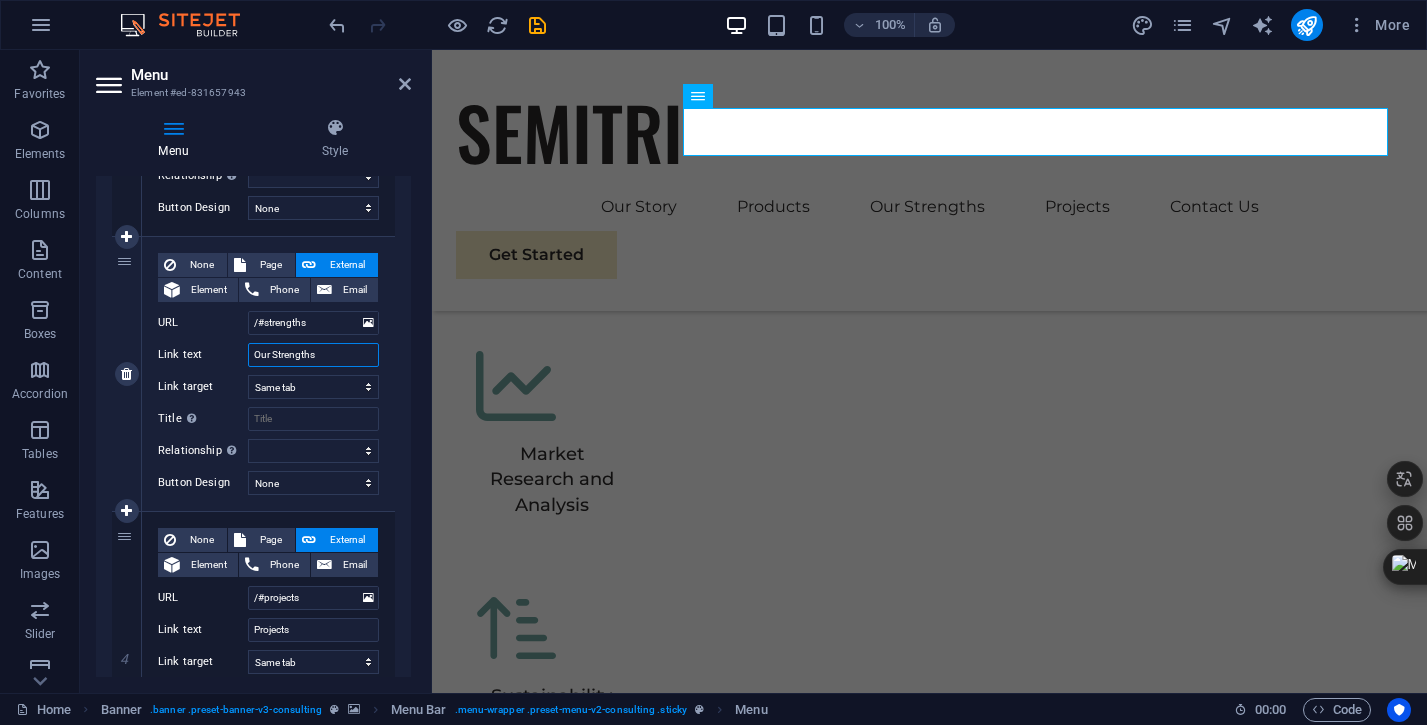 click on "Our Strengths" at bounding box center [313, 355] 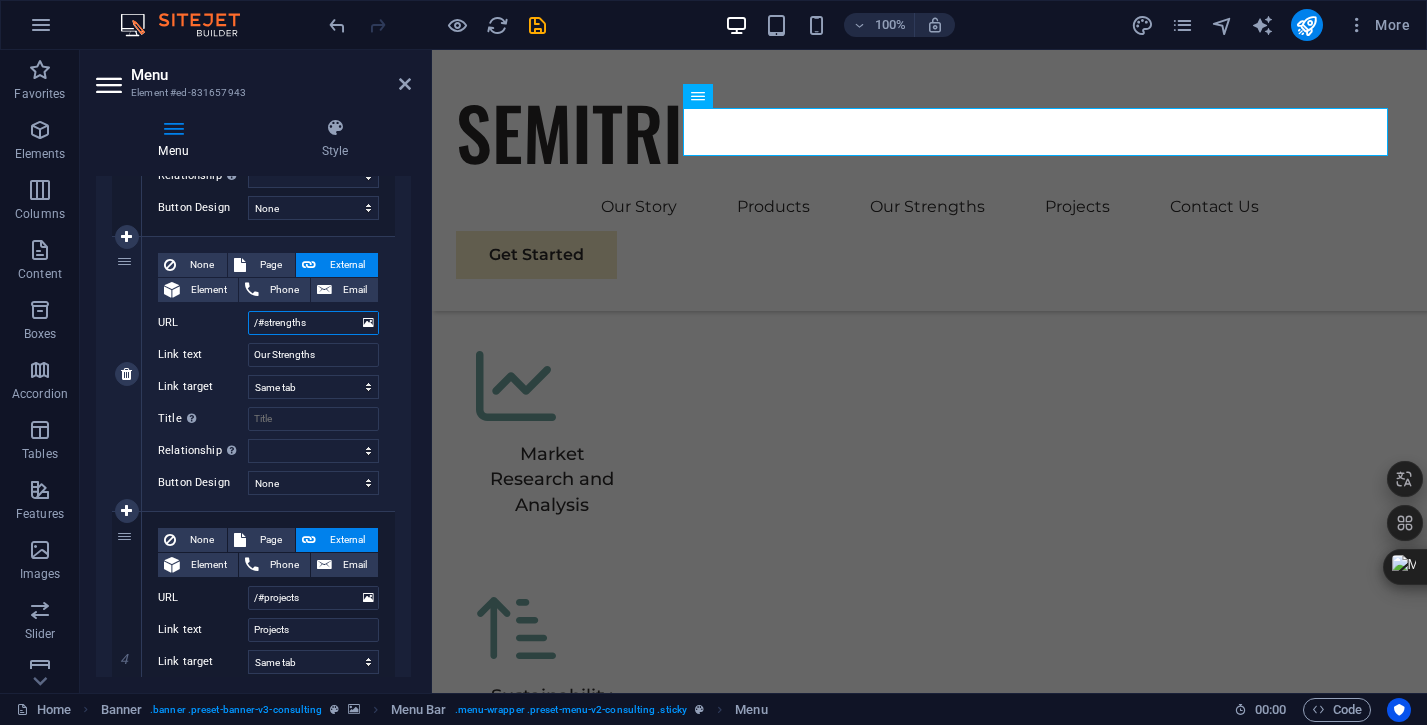 click on "/#strengths" at bounding box center (313, 323) 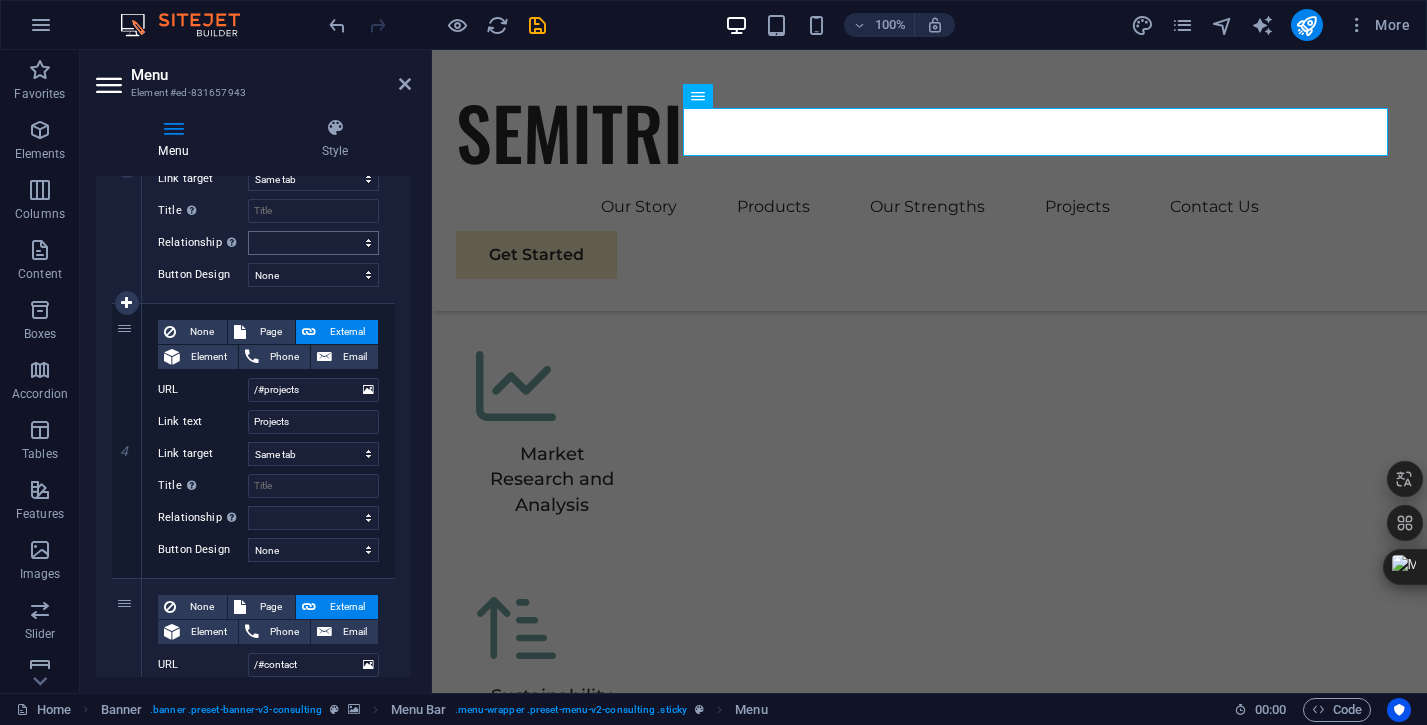 scroll, scrollTop: 892, scrollLeft: 0, axis: vertical 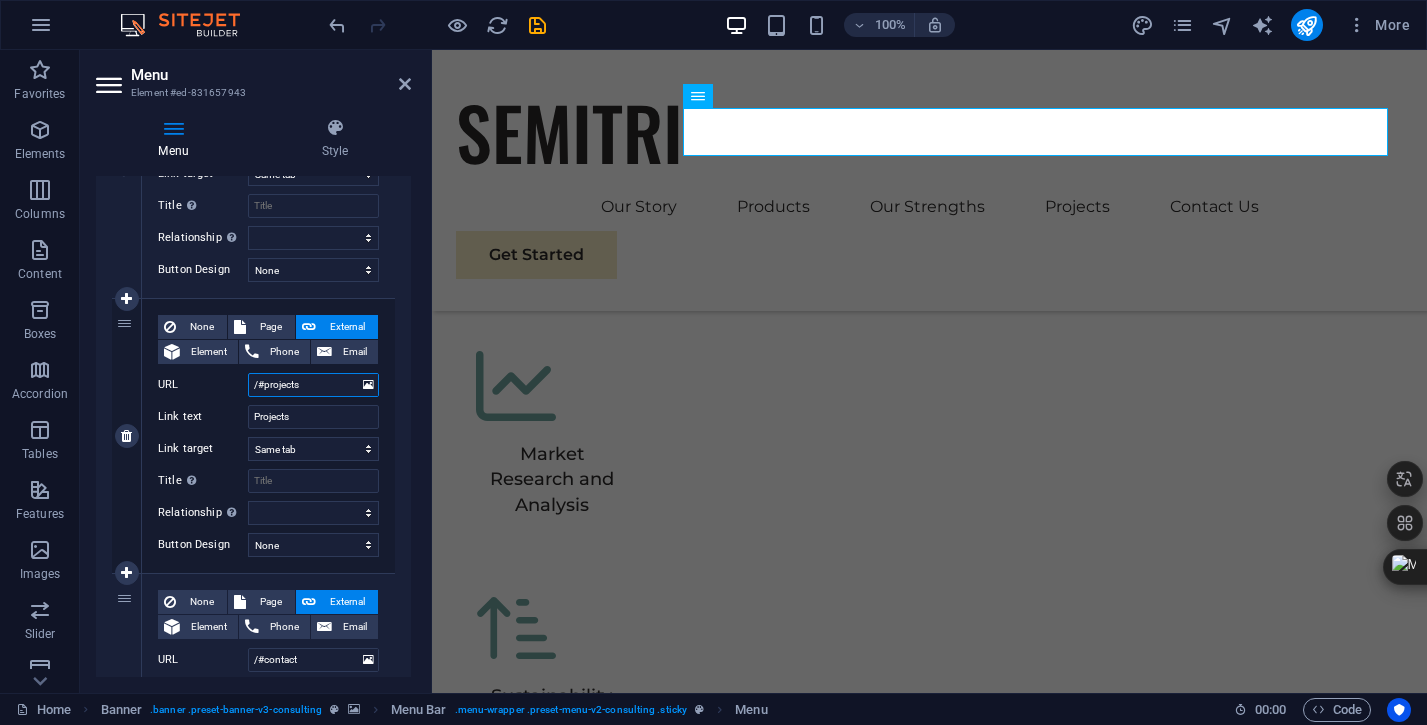 click on "/#projects" at bounding box center [313, 385] 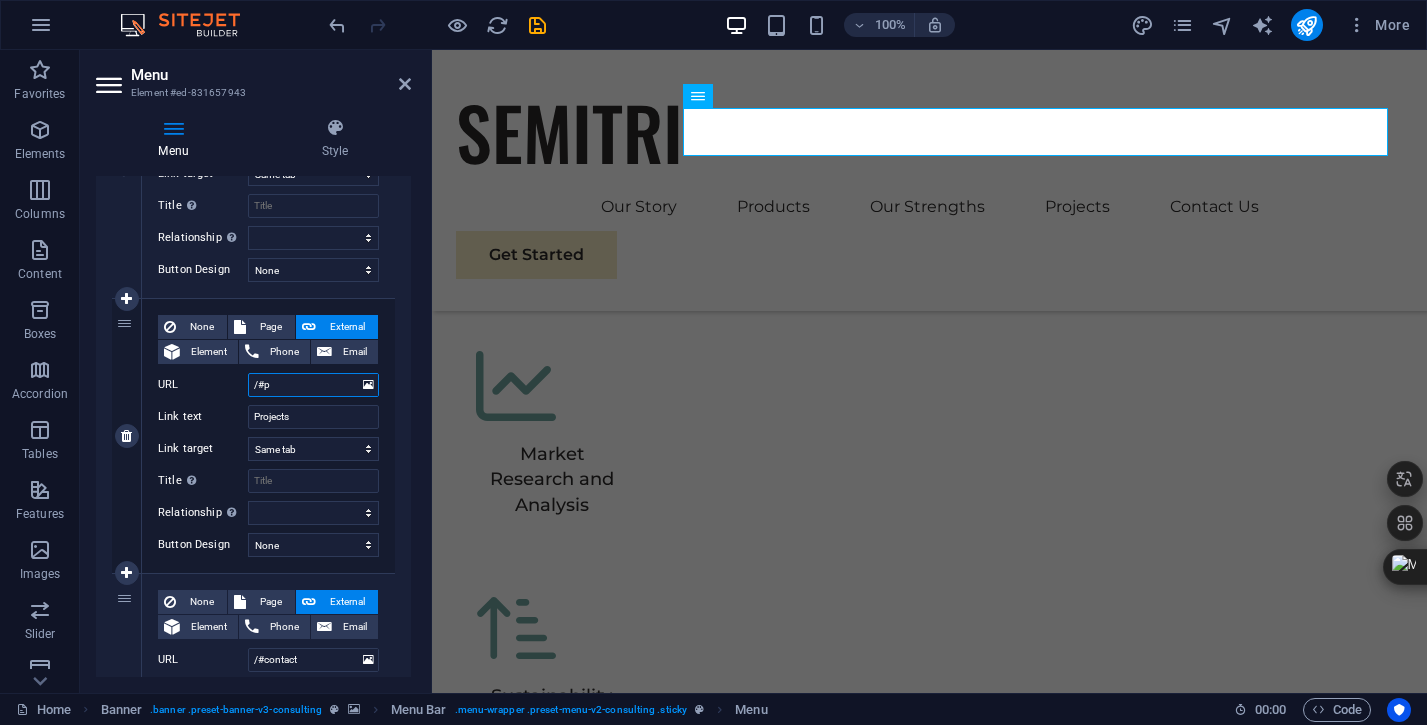 type on "/#" 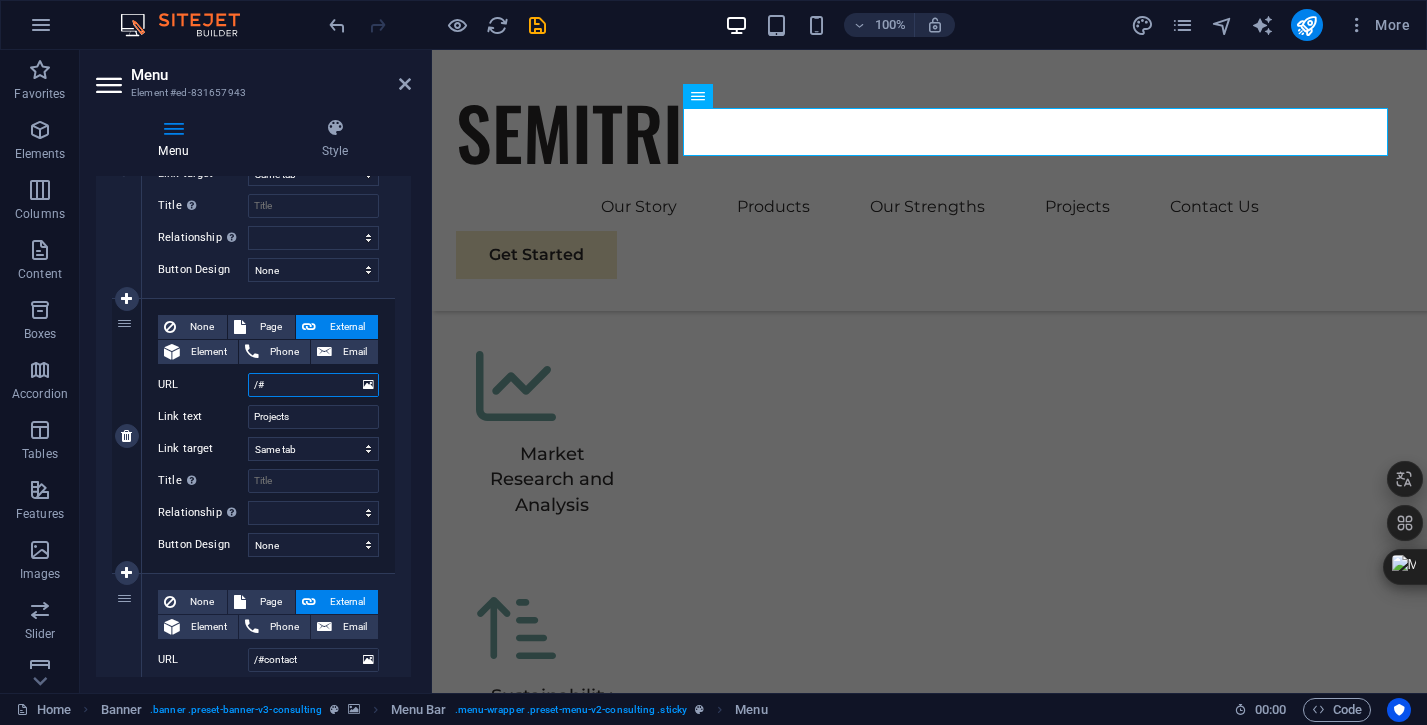 select 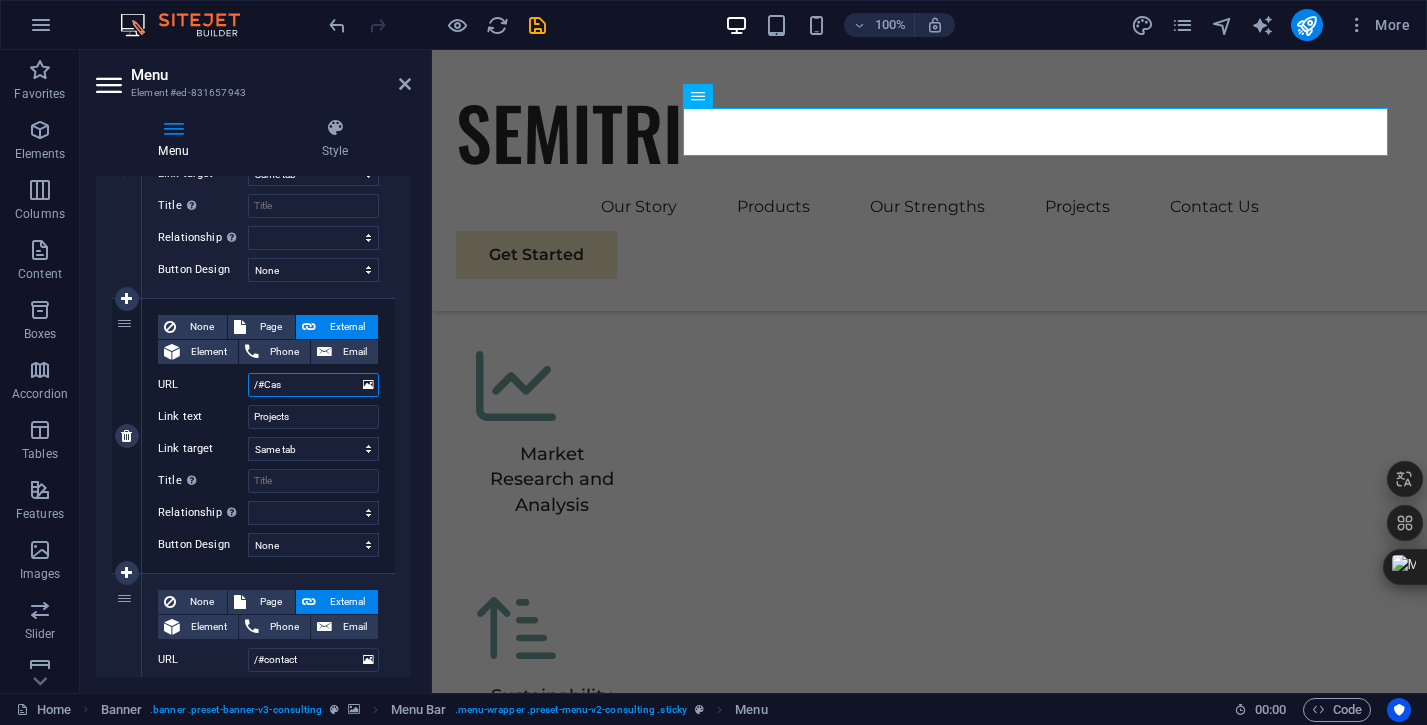 type on "/#Case" 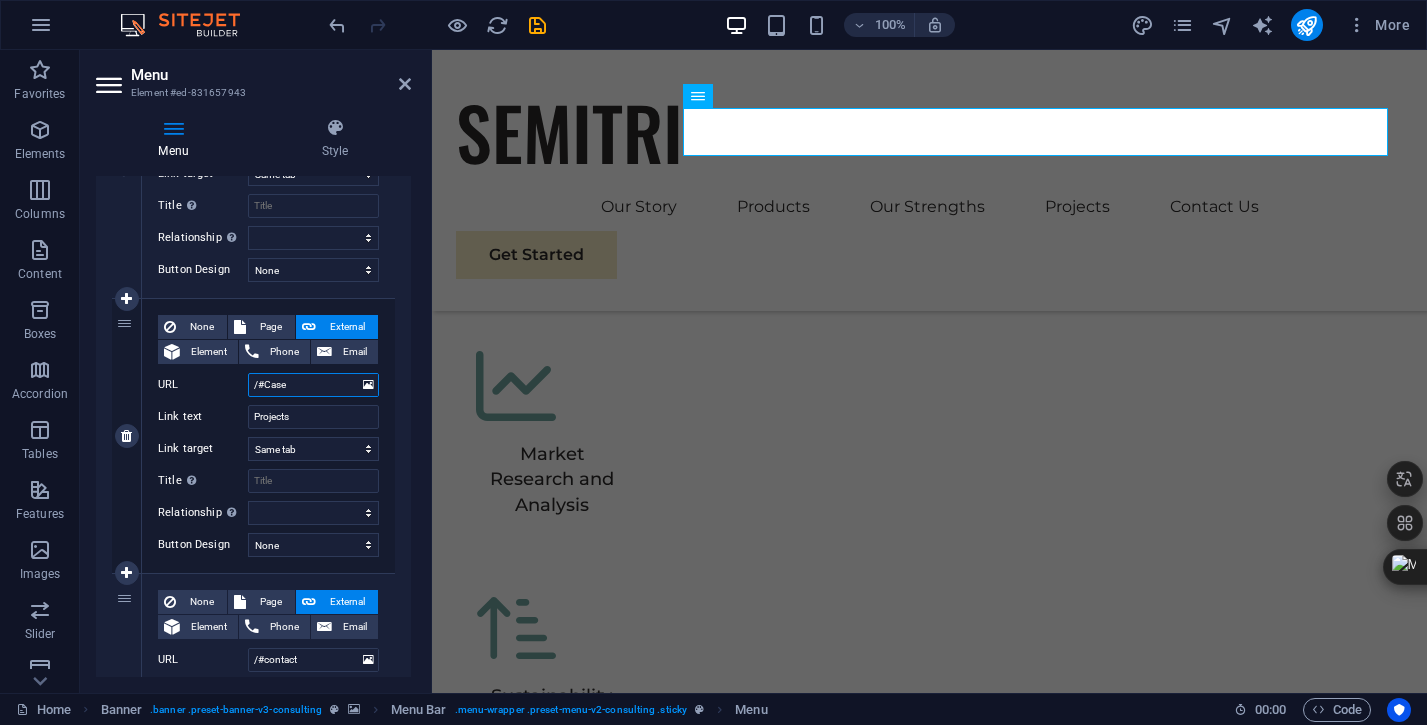 select 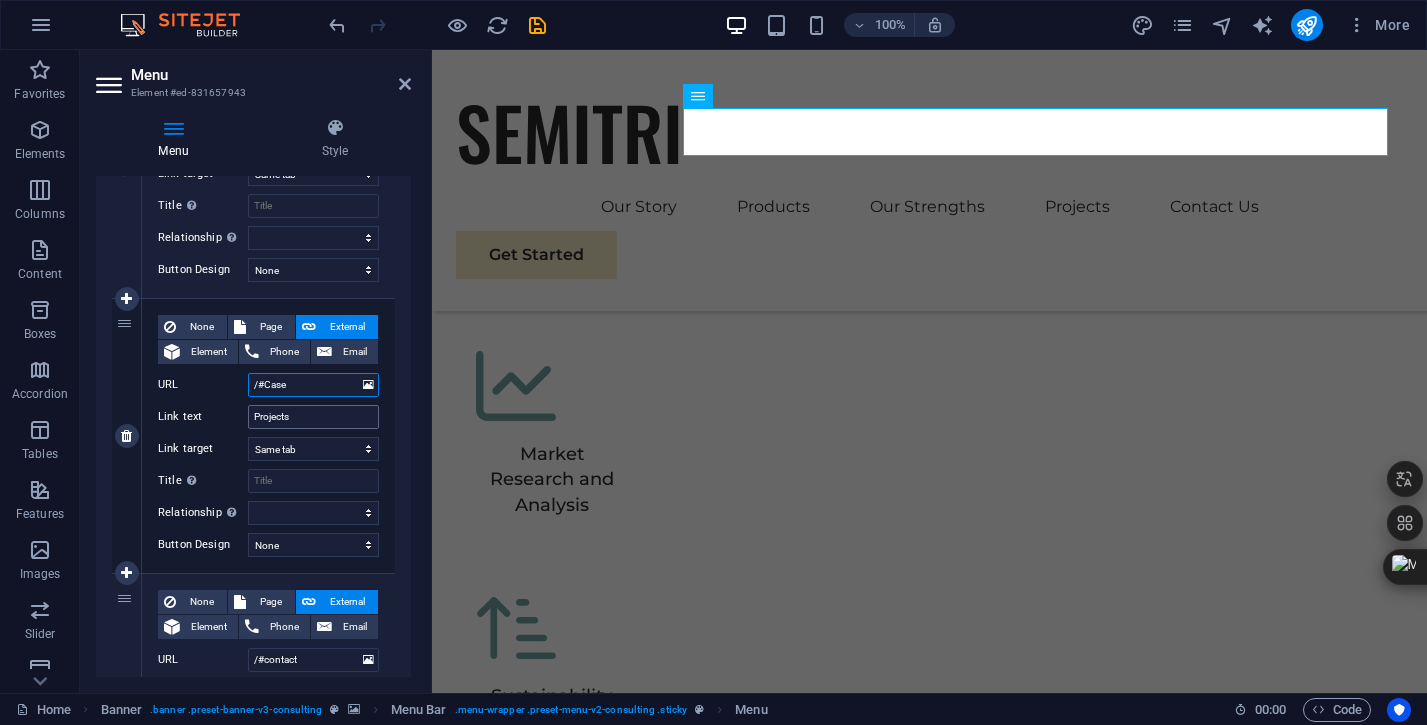type on "/#Case" 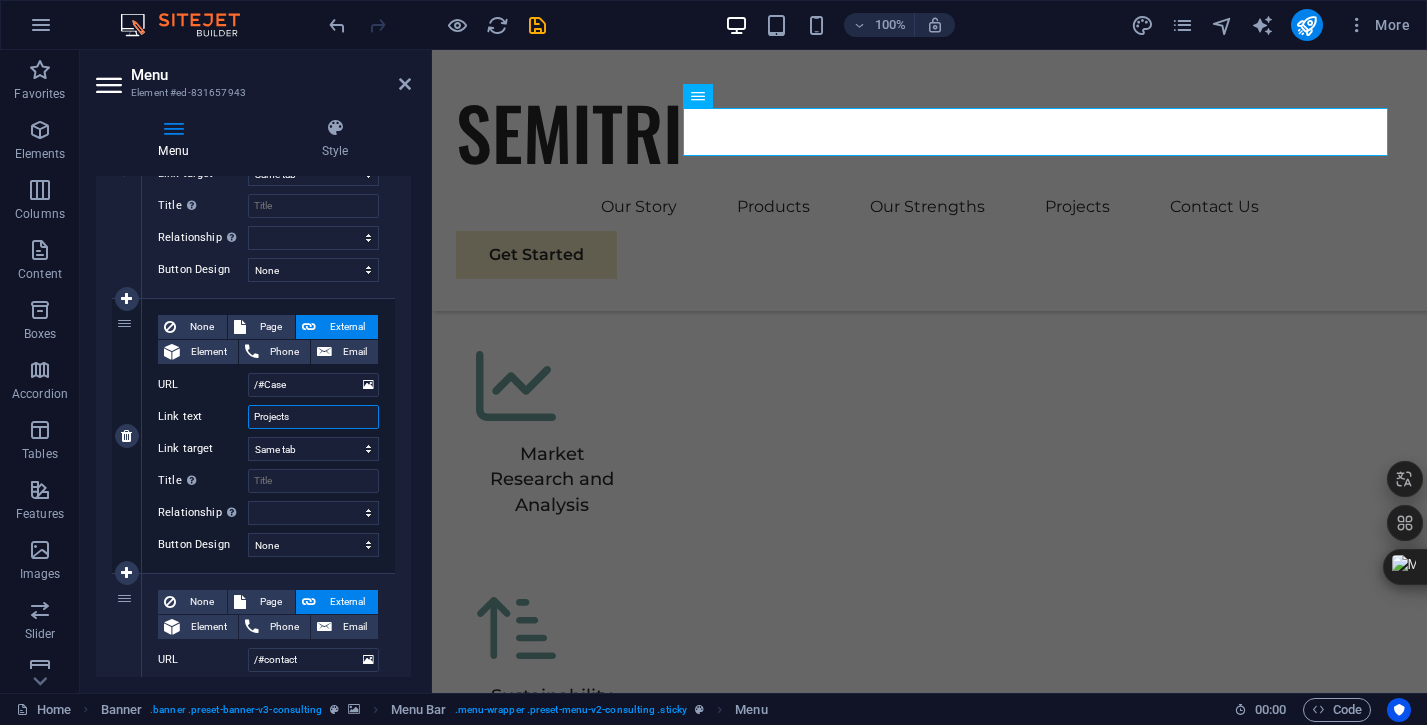 click on "Projects" at bounding box center (313, 417) 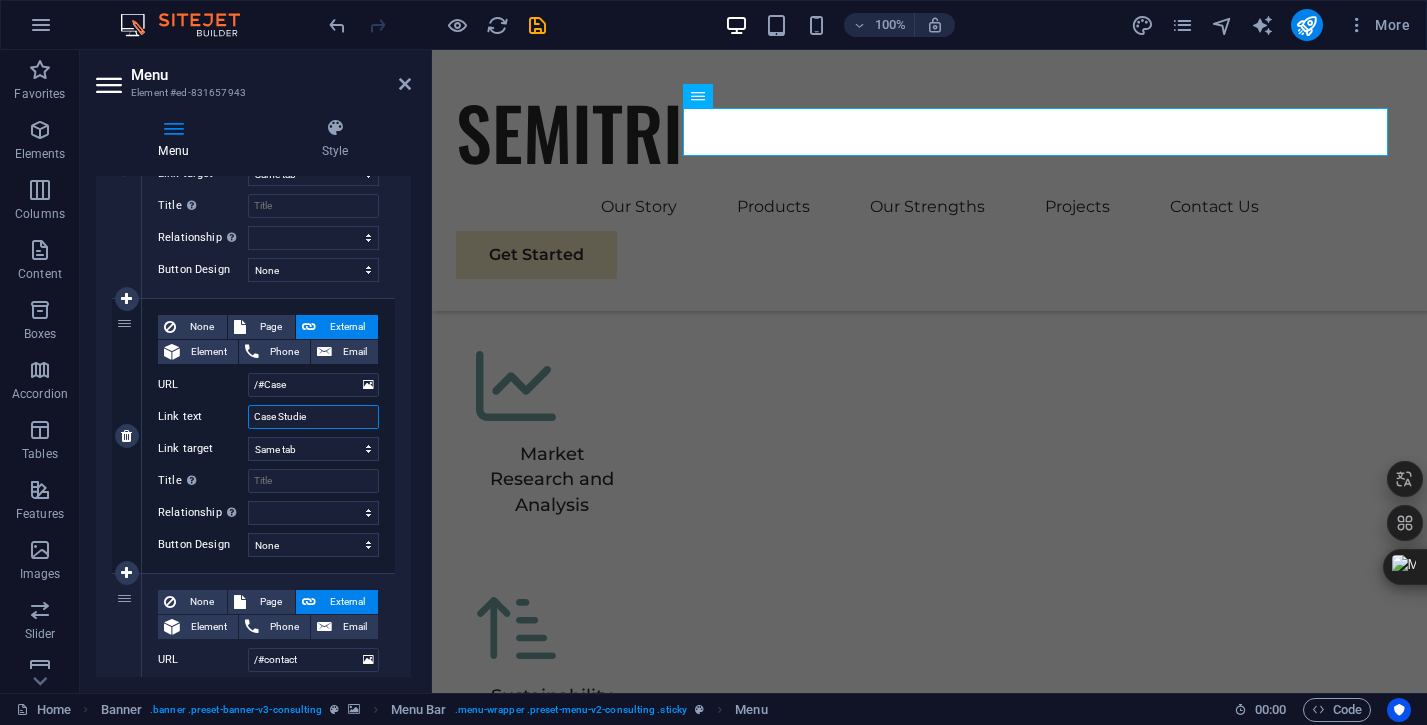 type on "Case Studies" 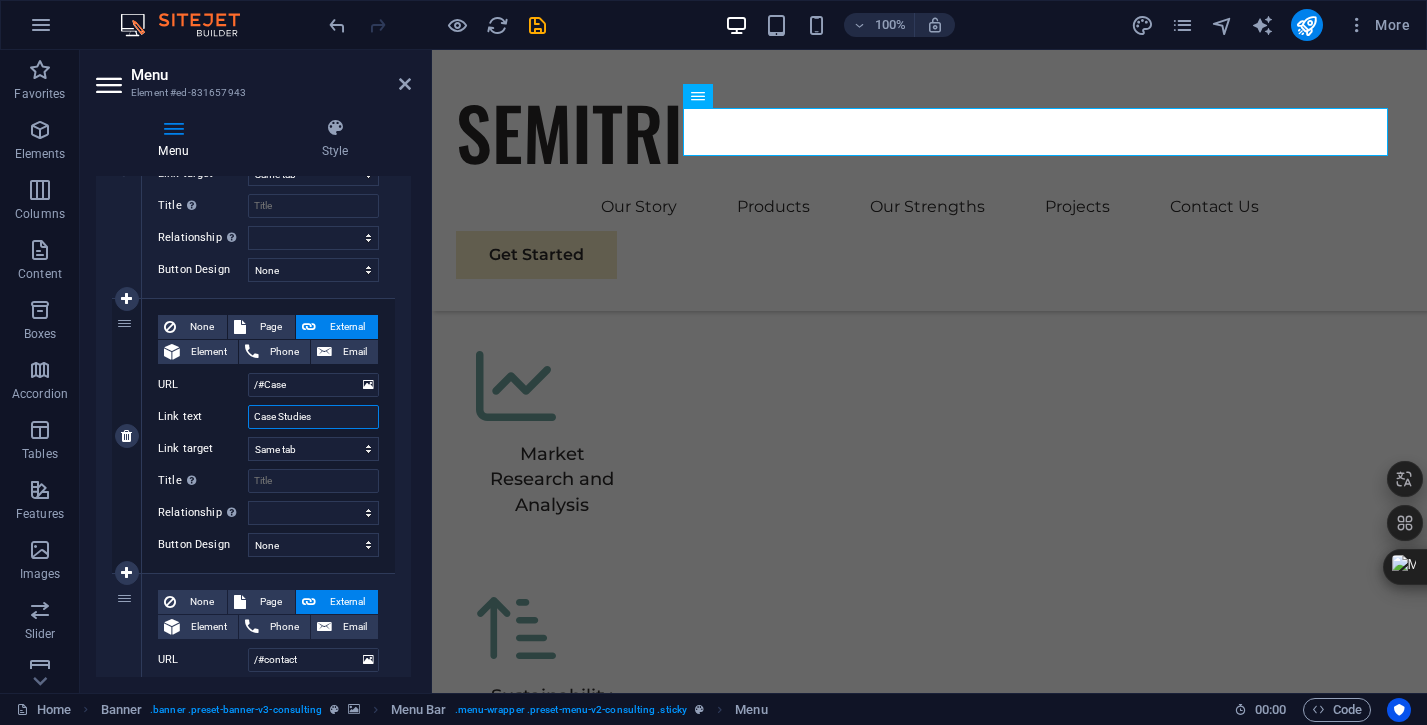 select 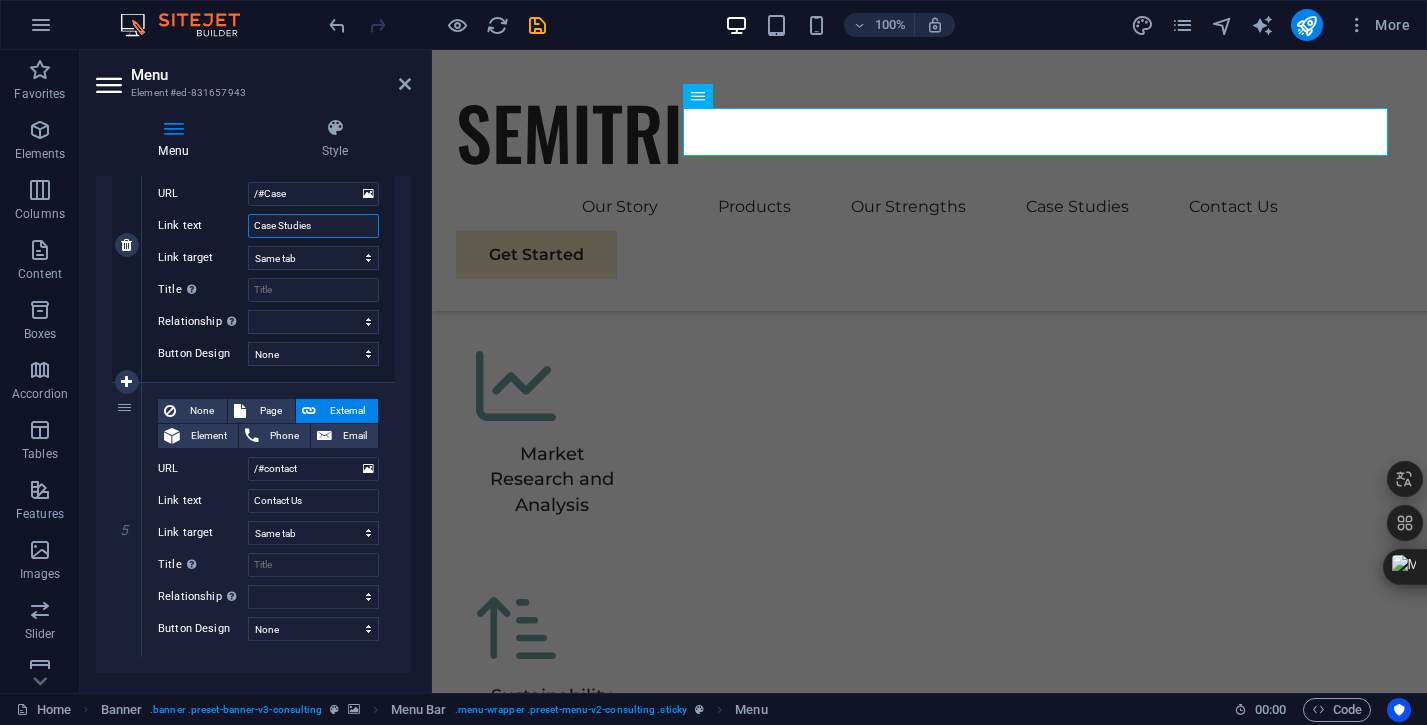 scroll, scrollTop: 1085, scrollLeft: 0, axis: vertical 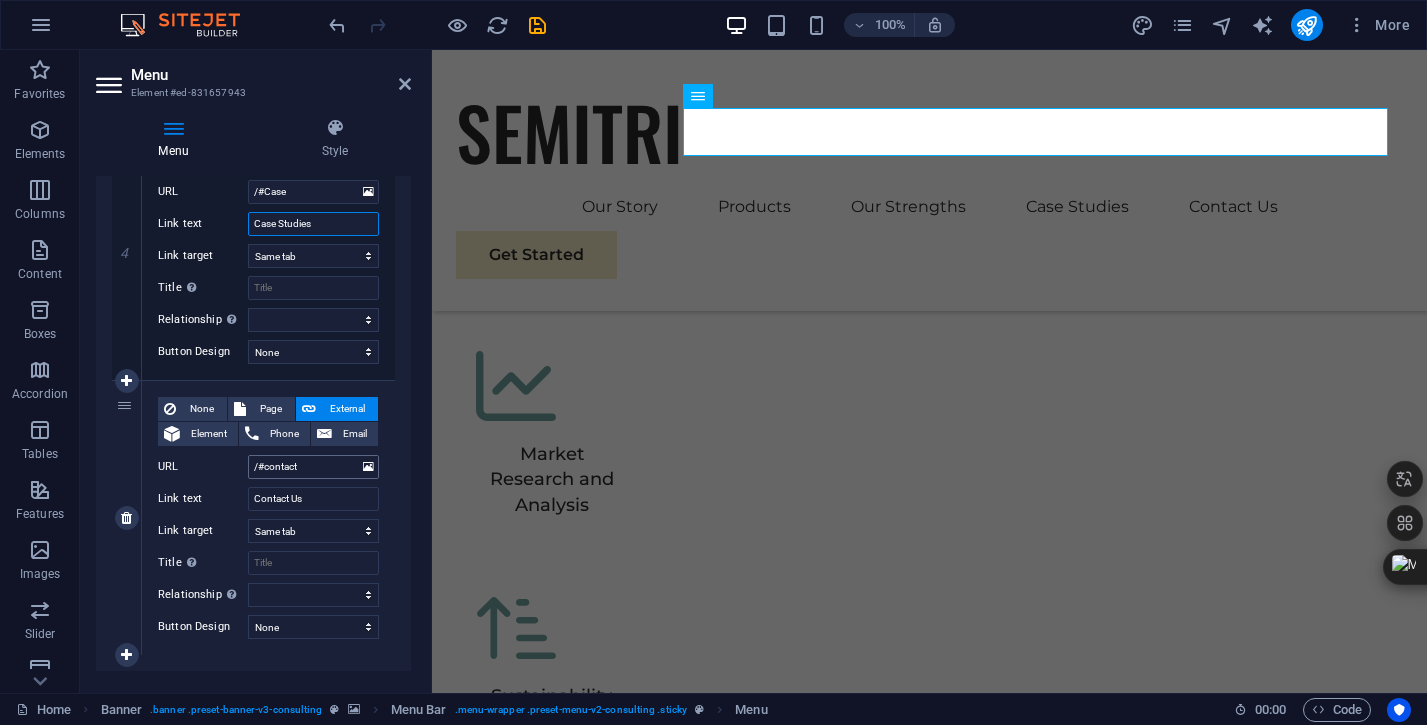type on "Case Studies" 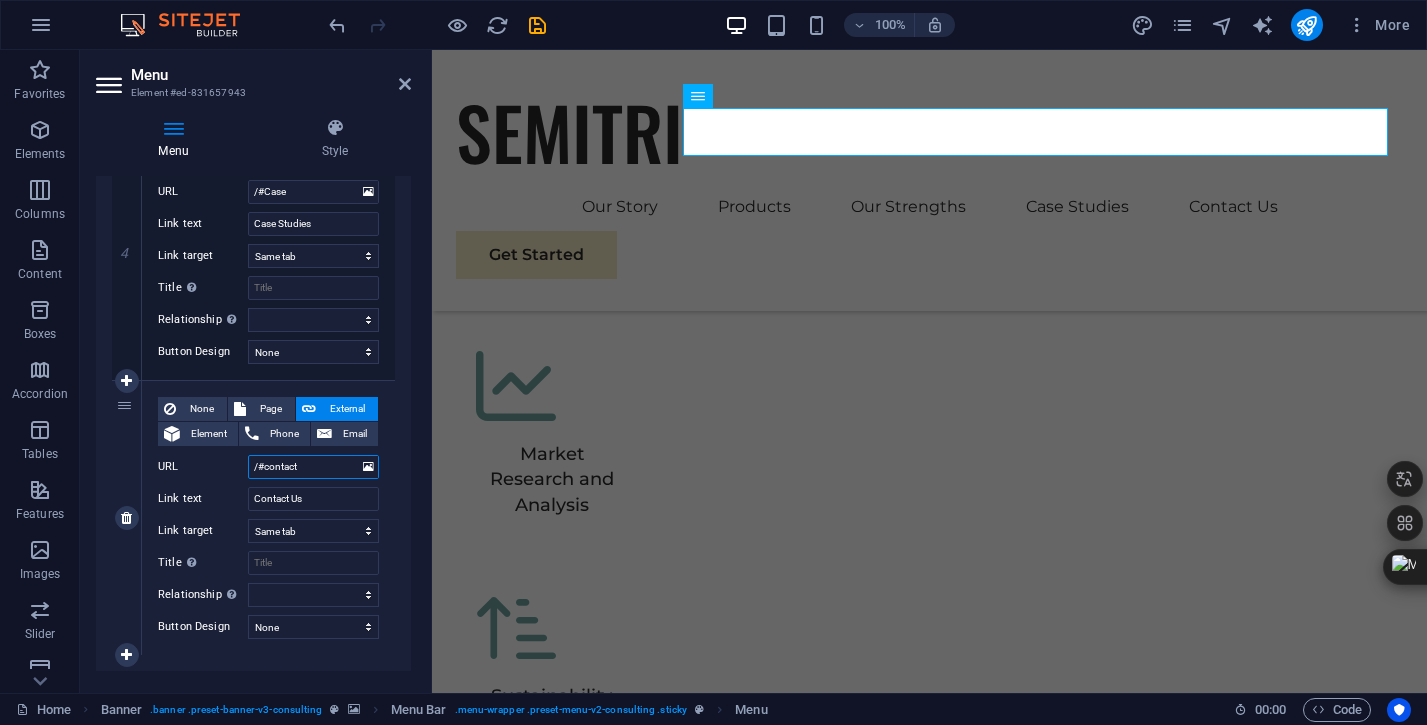 click on "/#contact" at bounding box center [313, 467] 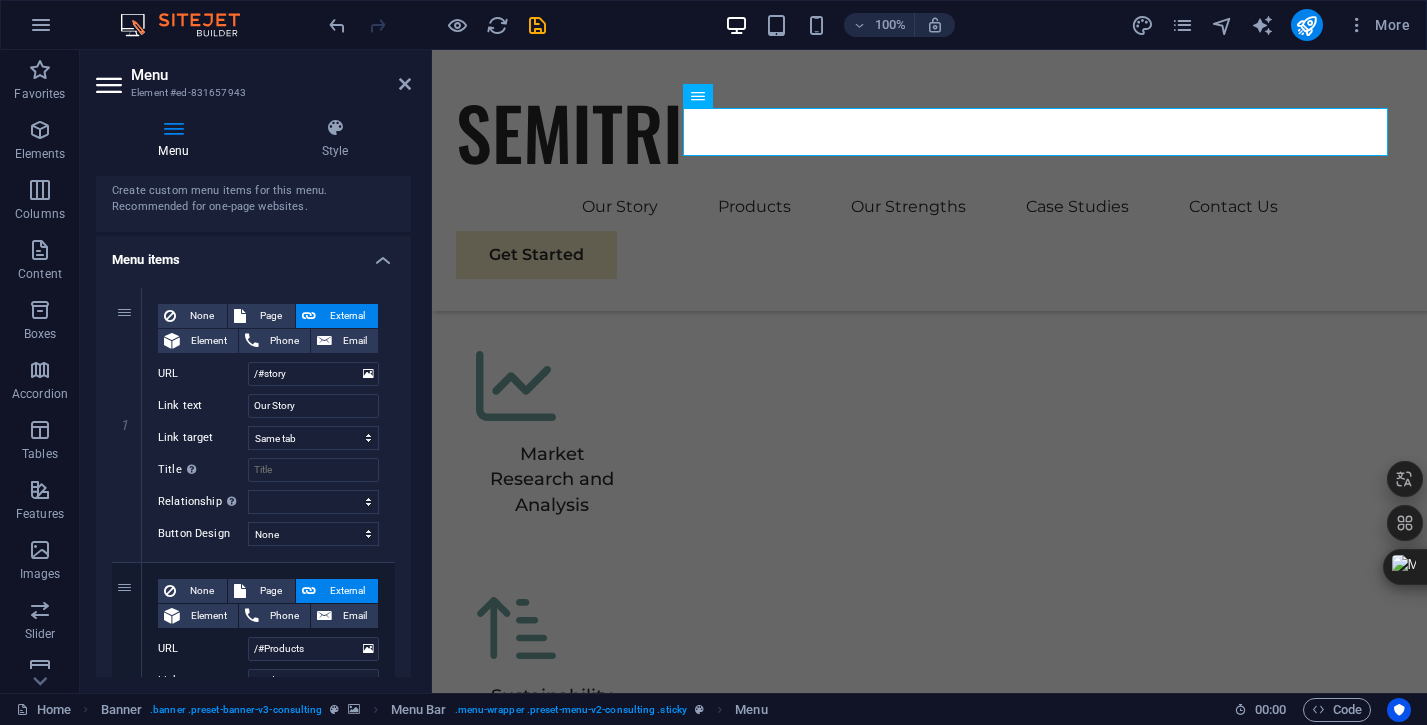 scroll, scrollTop: 0, scrollLeft: 0, axis: both 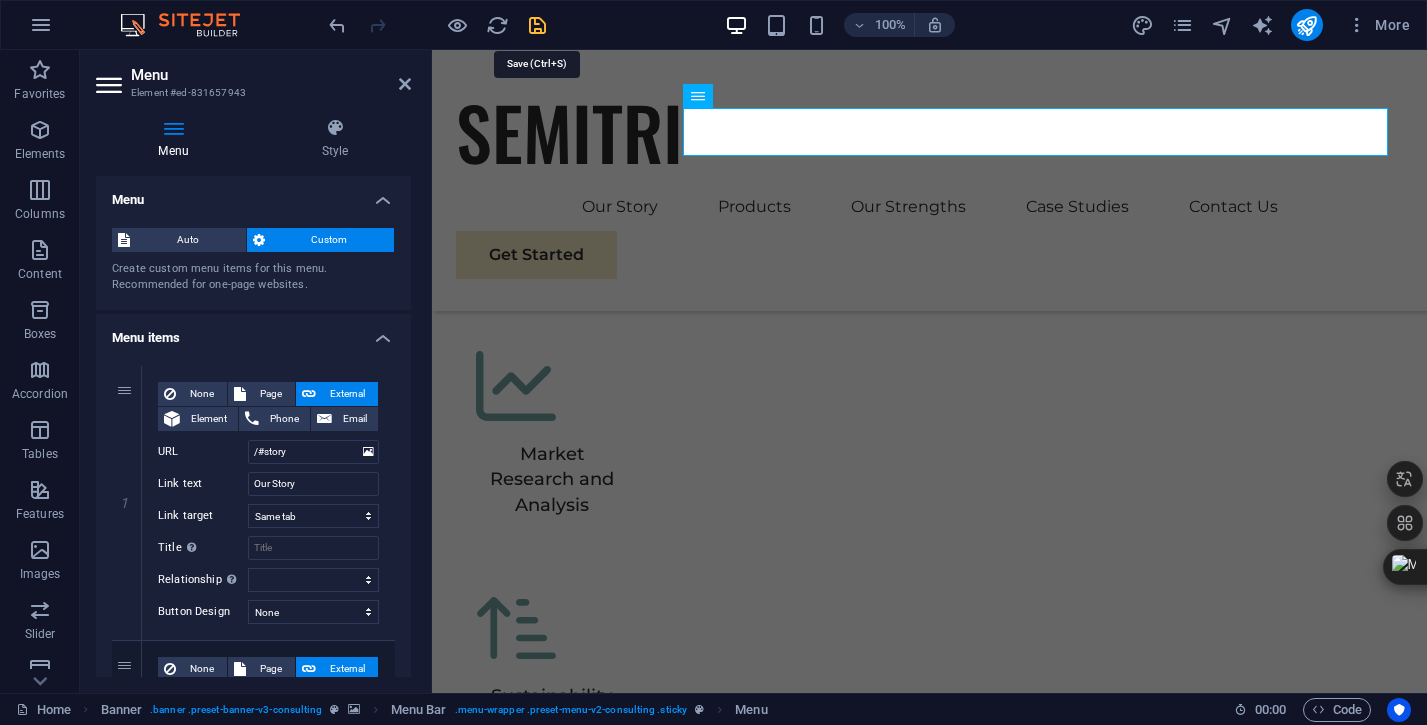 click at bounding box center (537, 25) 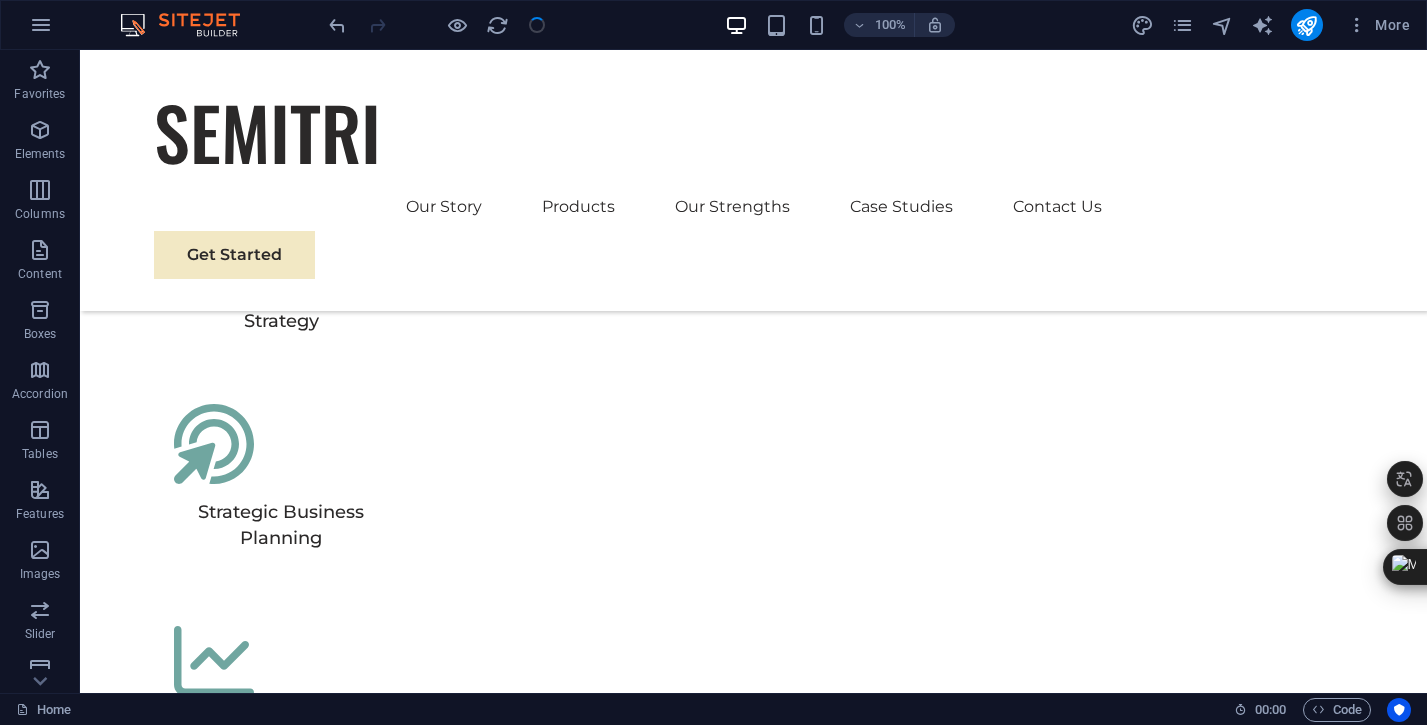 scroll, scrollTop: 5907, scrollLeft: 0, axis: vertical 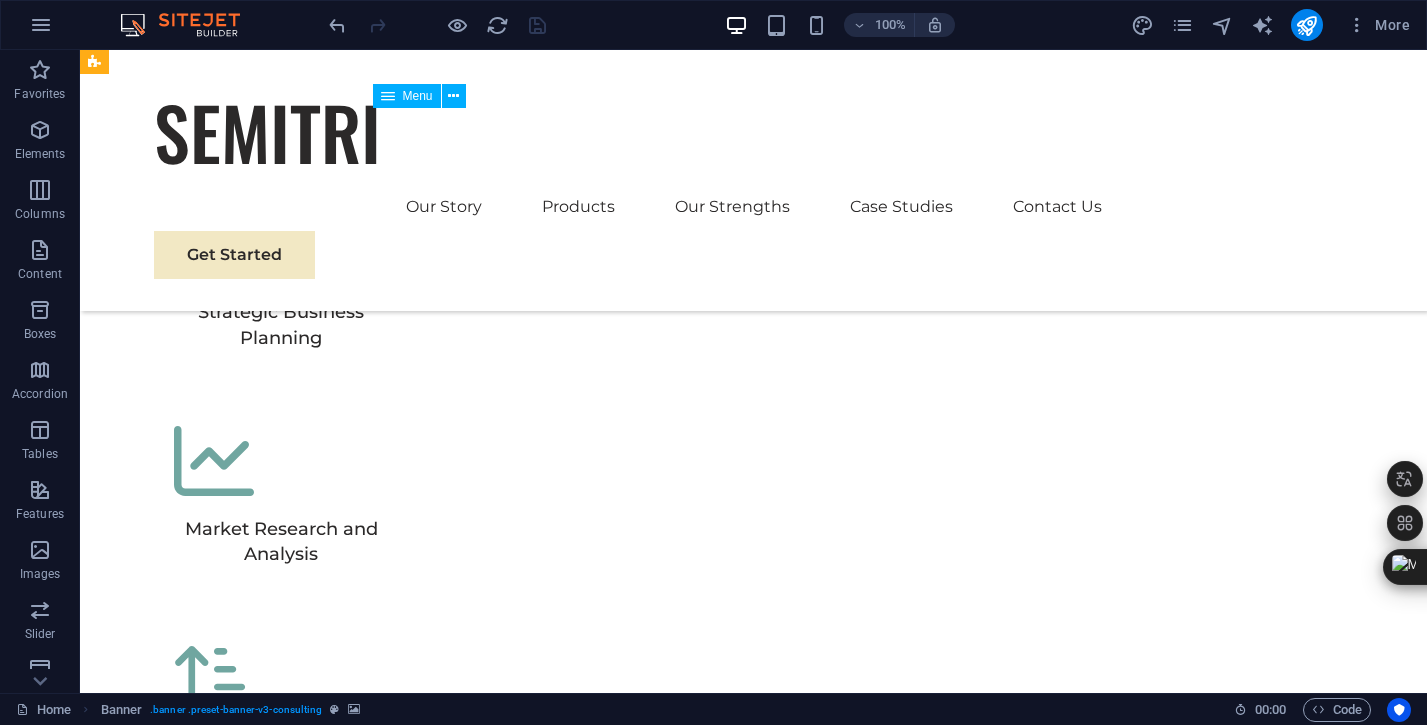 drag, startPoint x: 607, startPoint y: 121, endPoint x: 608, endPoint y: 133, distance: 12.0415945 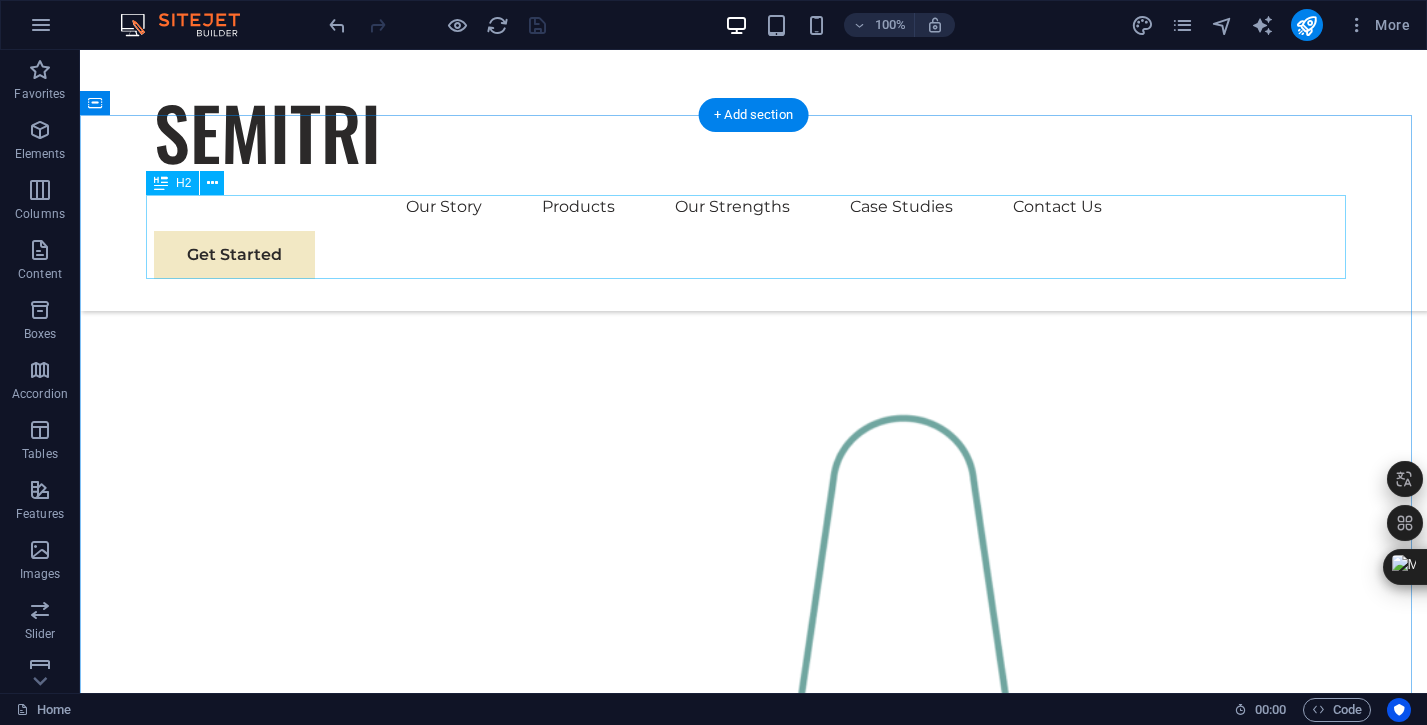 scroll, scrollTop: 1682, scrollLeft: 0, axis: vertical 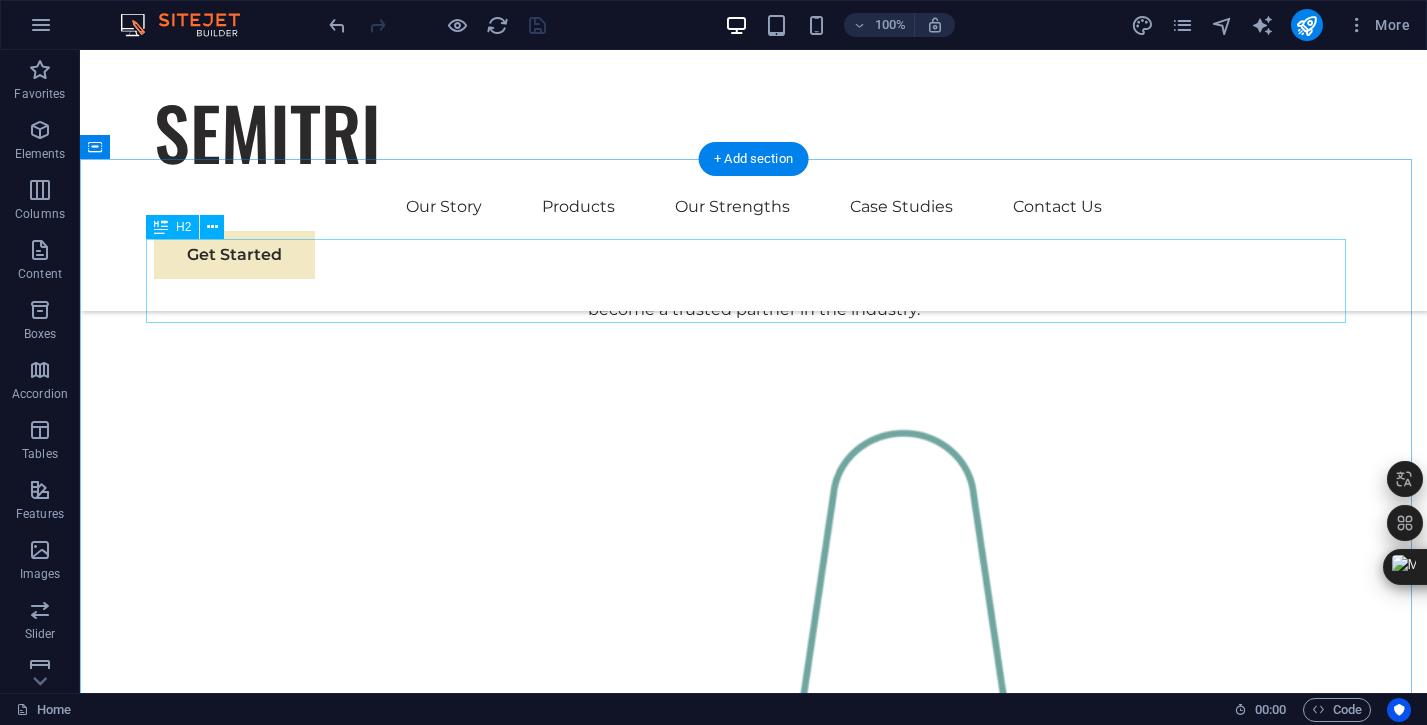 click on "Our Team" at bounding box center (754, 1978) 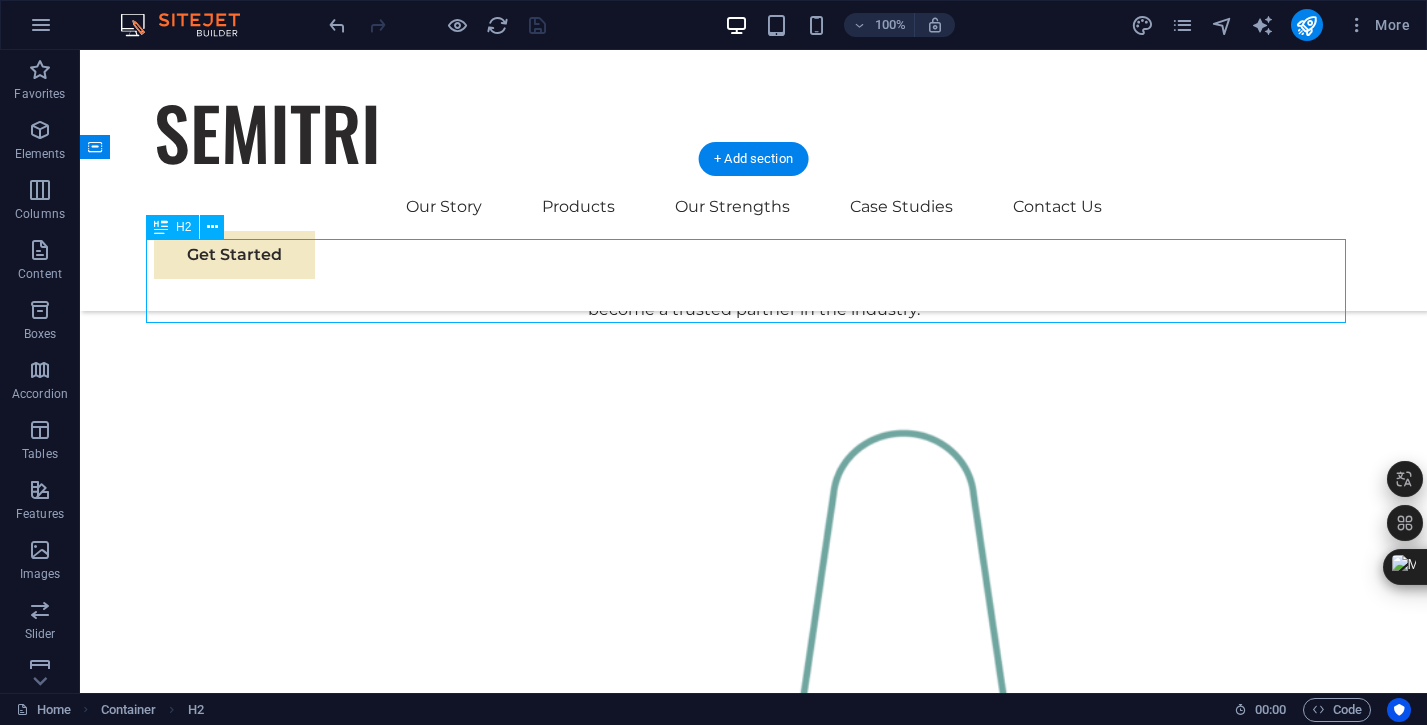 click on "Our Team" at bounding box center [754, 1978] 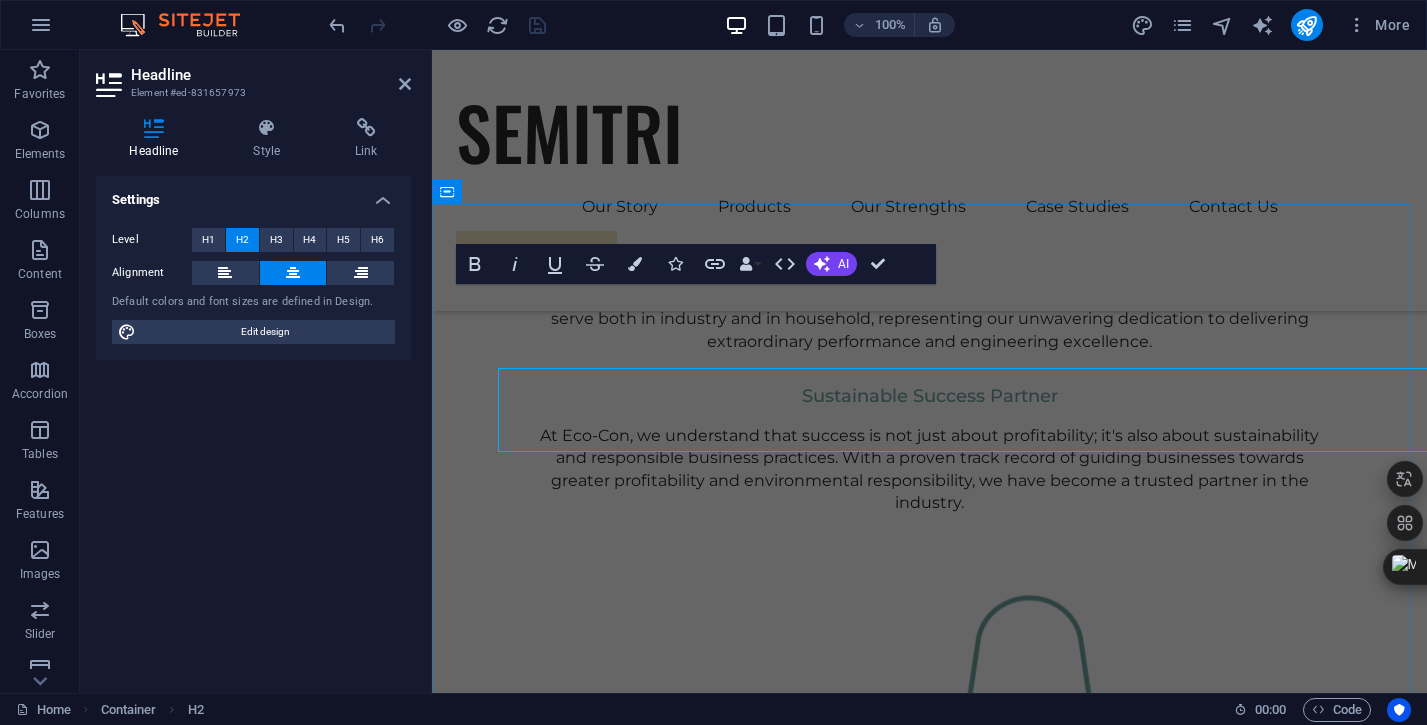 scroll, scrollTop: 1553, scrollLeft: 0, axis: vertical 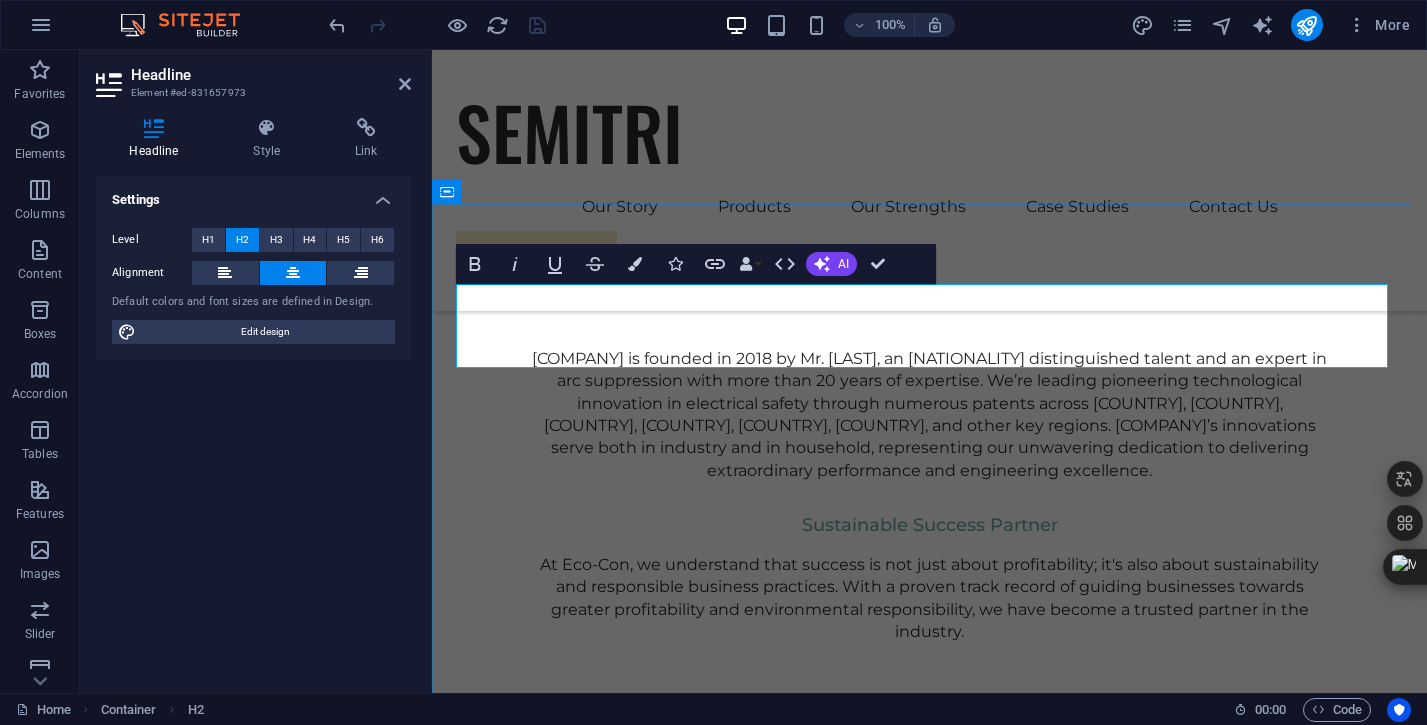 type 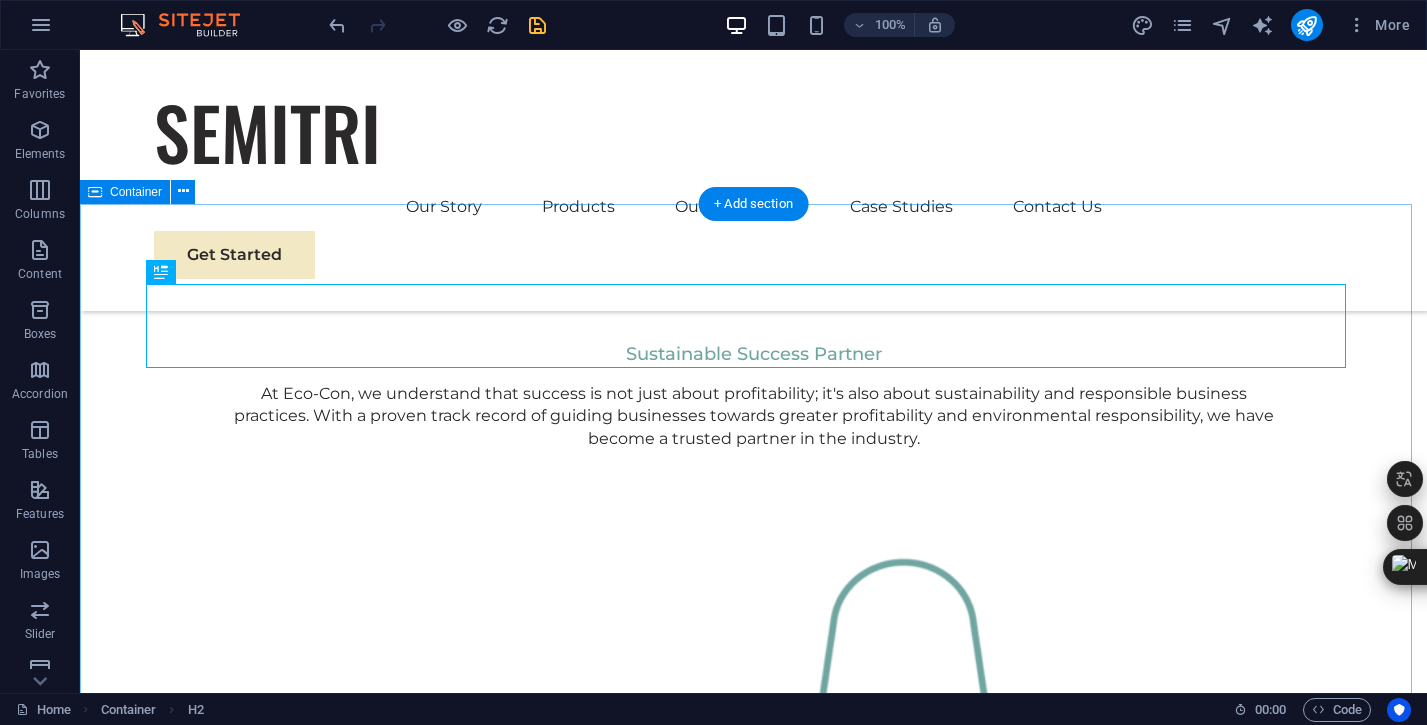 scroll, scrollTop: 1637, scrollLeft: 0, axis: vertical 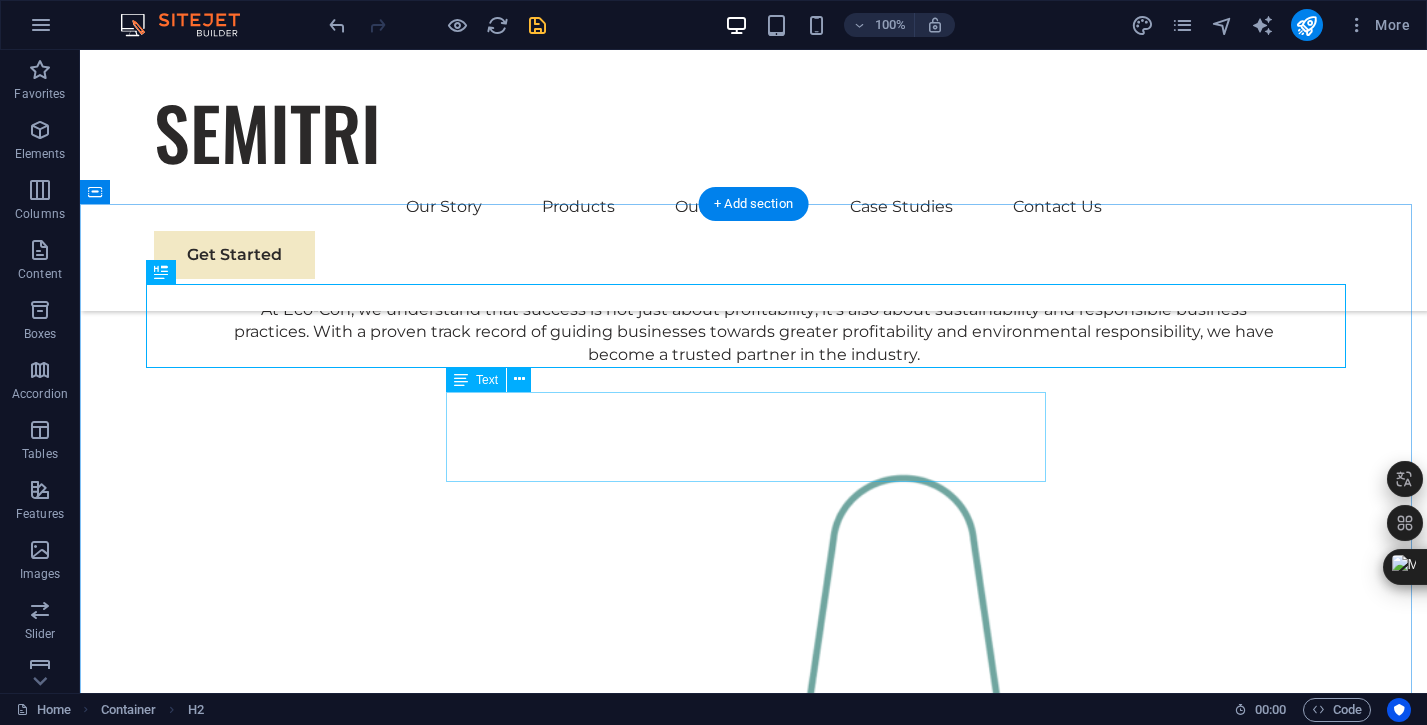 click on "Our dedicated team is here to guide you through every step of your journey towards sustainable success. Together, we will create a strategy that aligns your business goals with a greener and more prosperous future." at bounding box center (754, 2111) 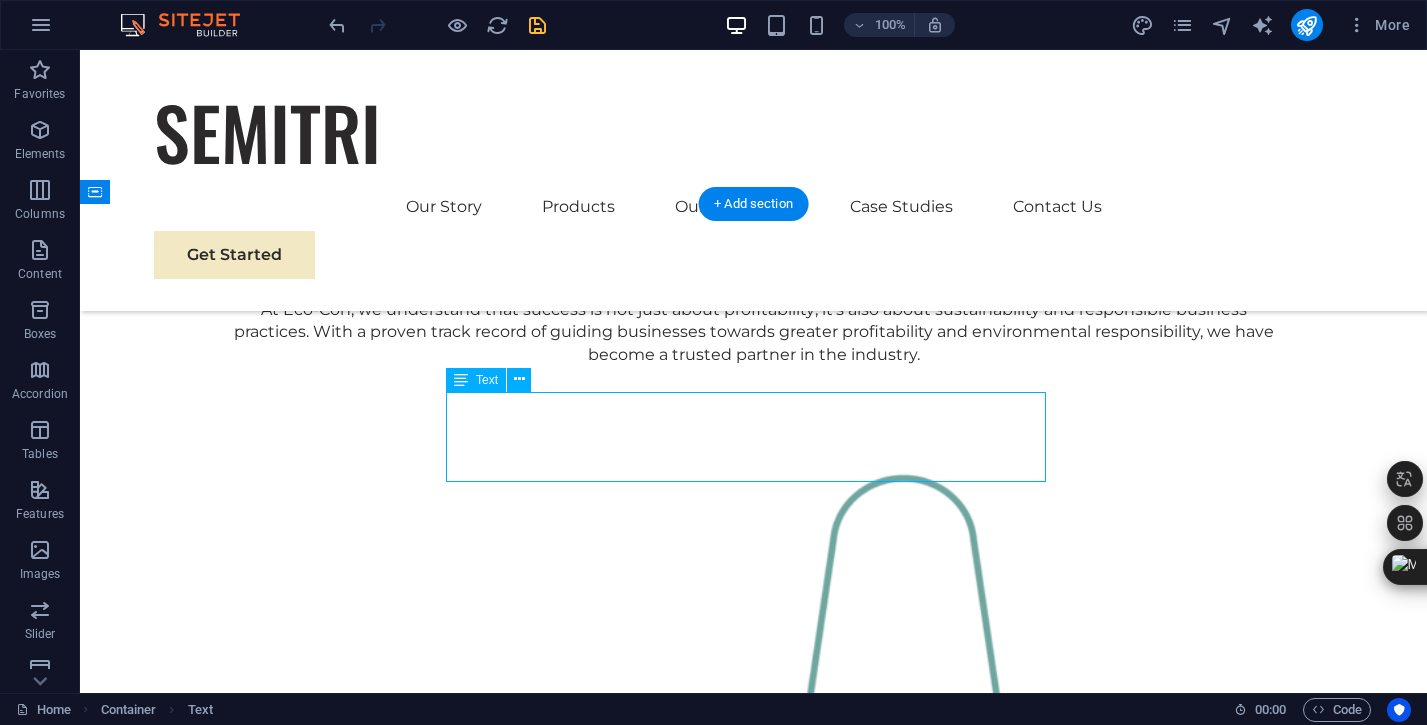 click on "Our dedicated team is here to guide you through every step of your journey towards sustainable success. Together, we will create a strategy that aligns your business goals with a greener and more prosperous future." at bounding box center [754, 2111] 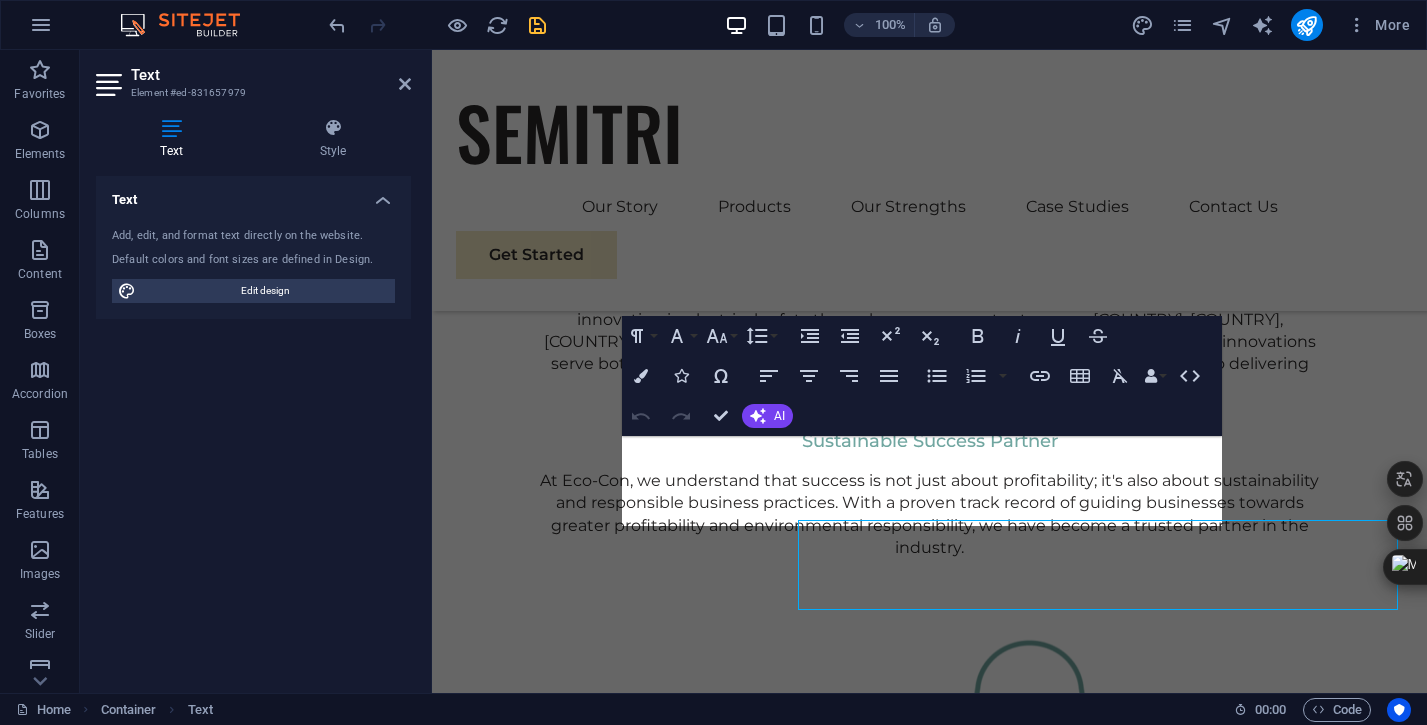 scroll, scrollTop: 1509, scrollLeft: 0, axis: vertical 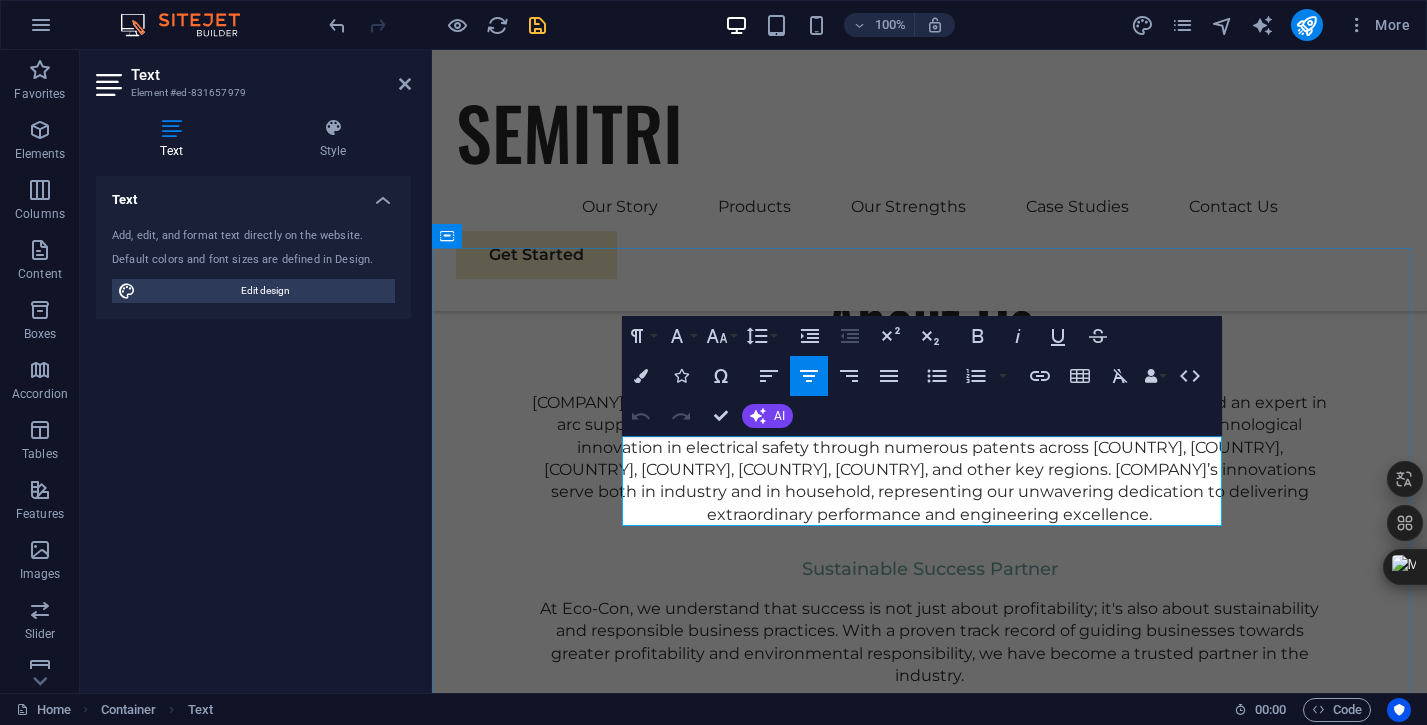 click on "Our dedicated team is here to guide you through every step of your journey towards sustainable success. Together, we will create a strategy that aligns your business goals with a greener and more prosperous future." at bounding box center (929, 2103) 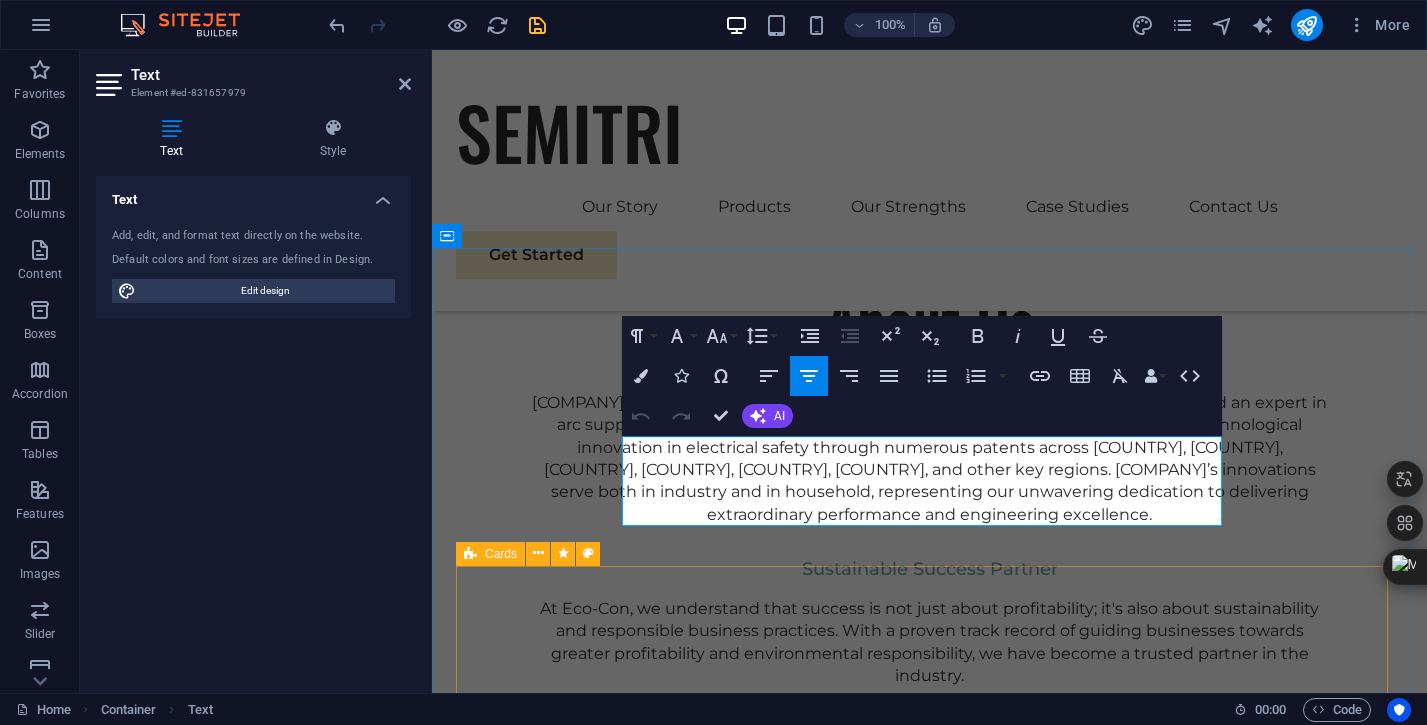 click on "[FIRST] [LAST] [TITLE] Our [TITLE] specializes in sustainable energy solutions, guiding clients toward eco-friendly and successful practices. [FIRST] [LAST] [TITLE] Our [TITLE] extracts insights from data, helping clients make informed decisions and optimize strategies. [FIRST] [LAST] [TITLE] Our [TITLE] crafts innovative plans and strategy to drive growth and profitability for clients world wide." at bounding box center (929, 2938) 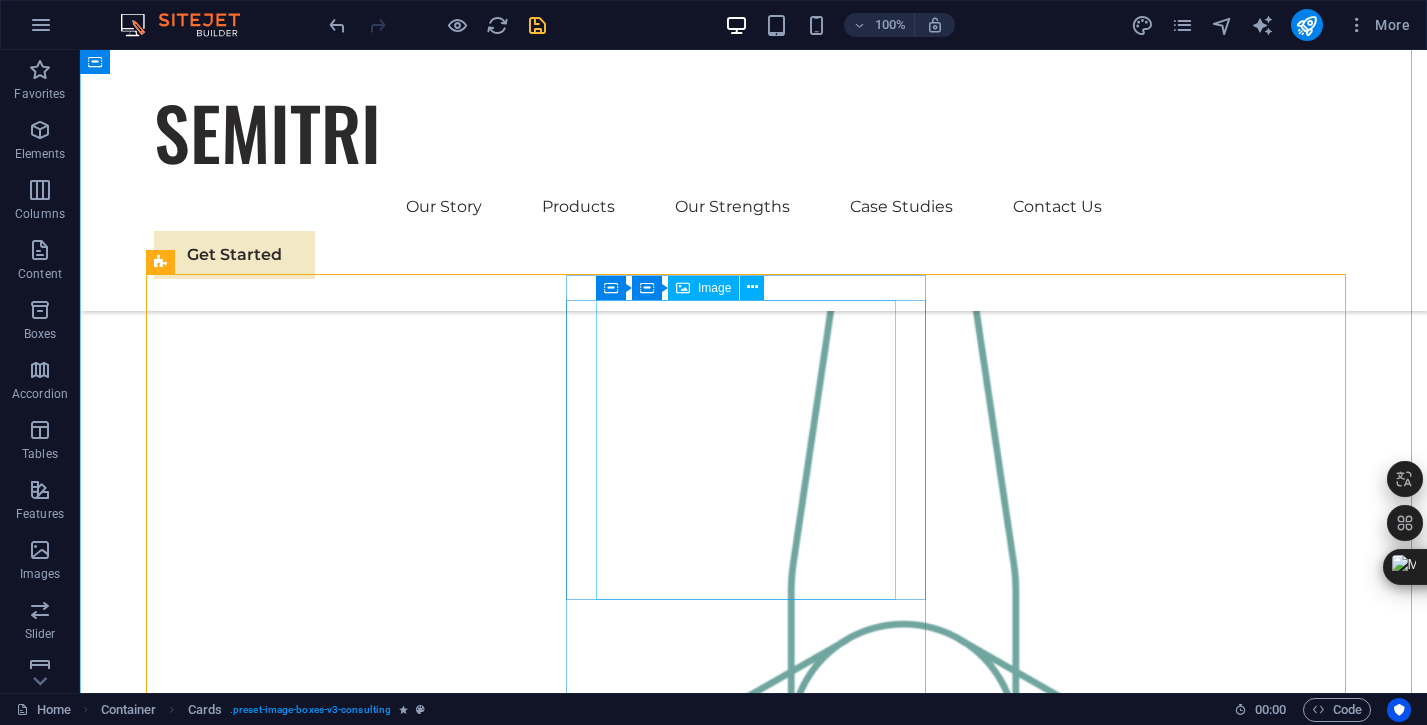 scroll, scrollTop: 1885, scrollLeft: 0, axis: vertical 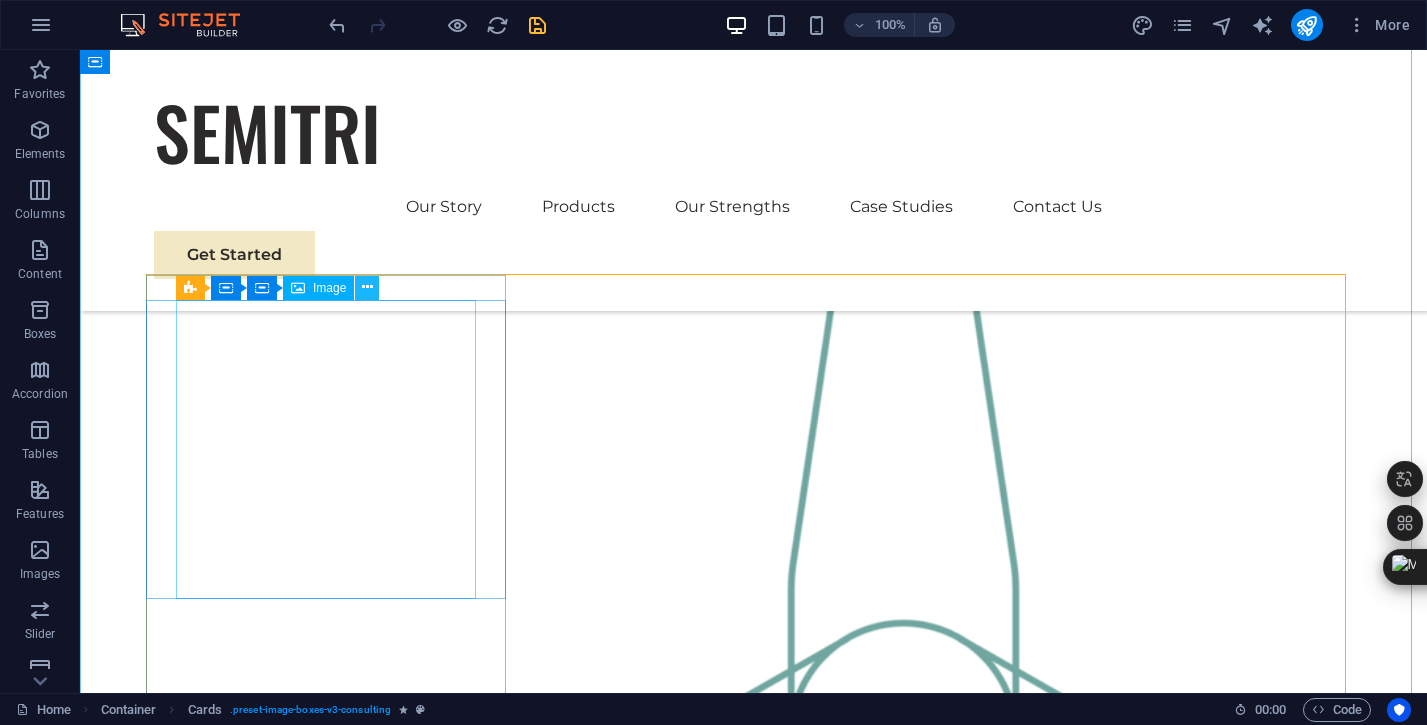 click at bounding box center [367, 287] 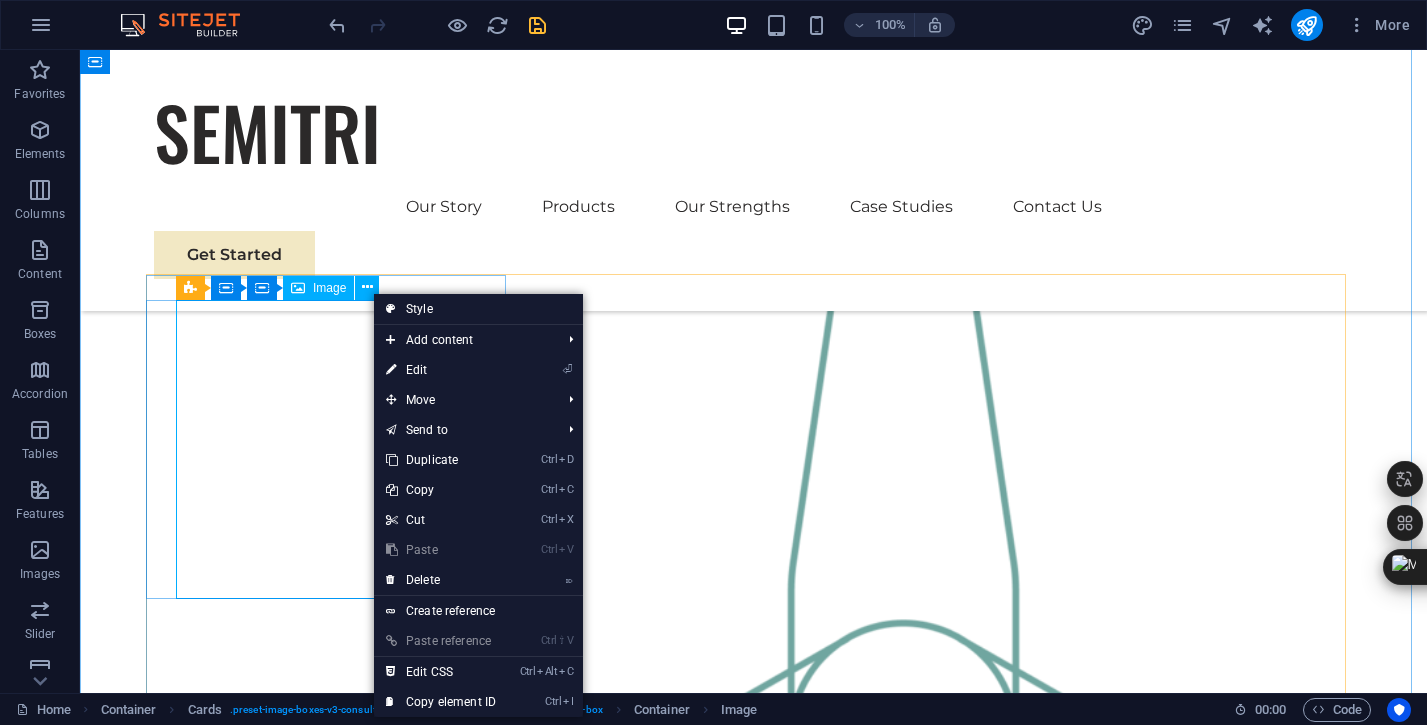 click at bounding box center (334, 2077) 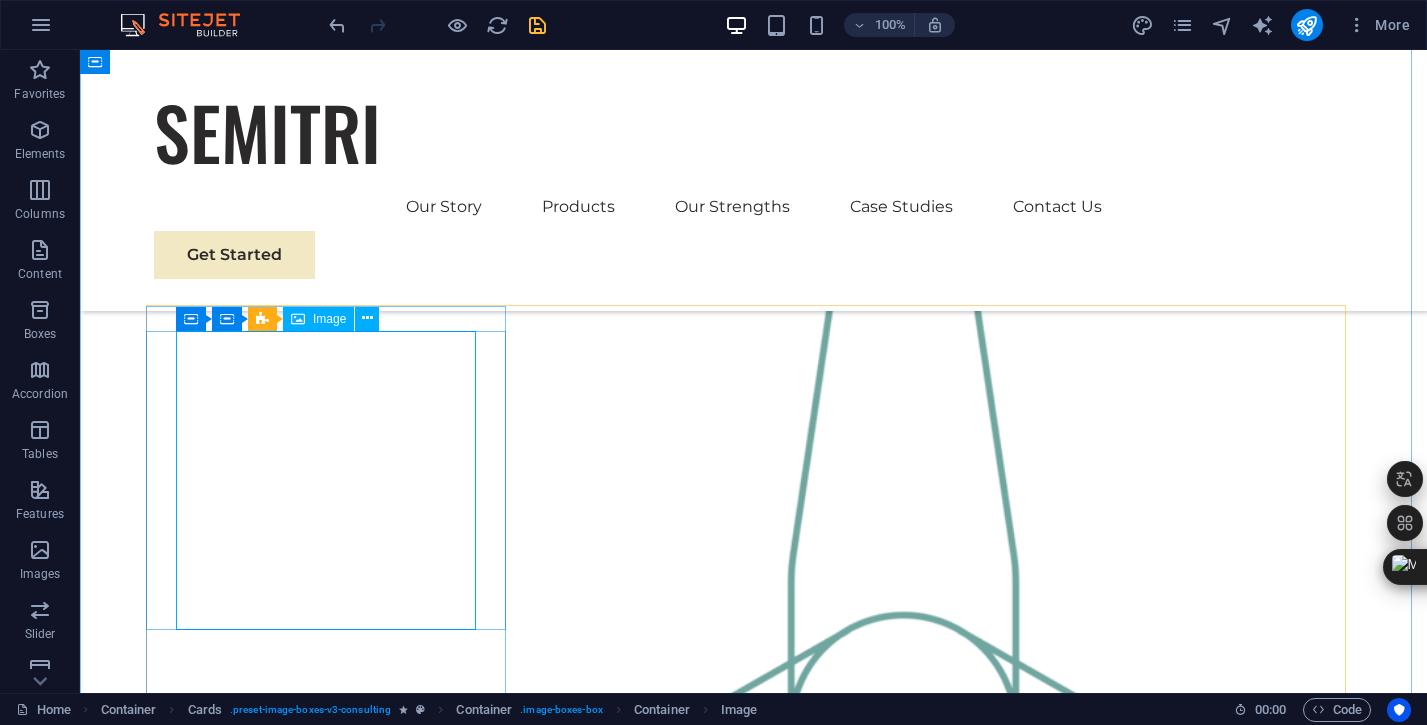 scroll, scrollTop: 1853, scrollLeft: 0, axis: vertical 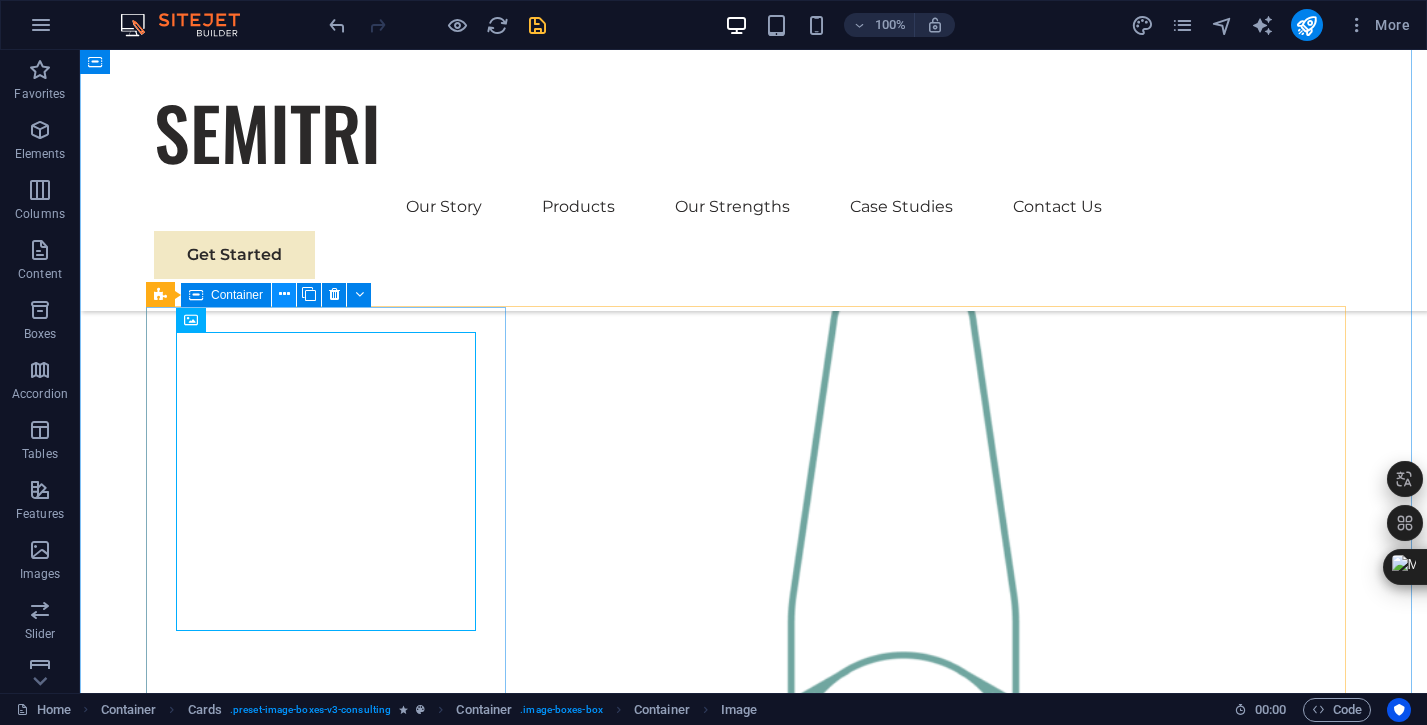 click at bounding box center (284, 294) 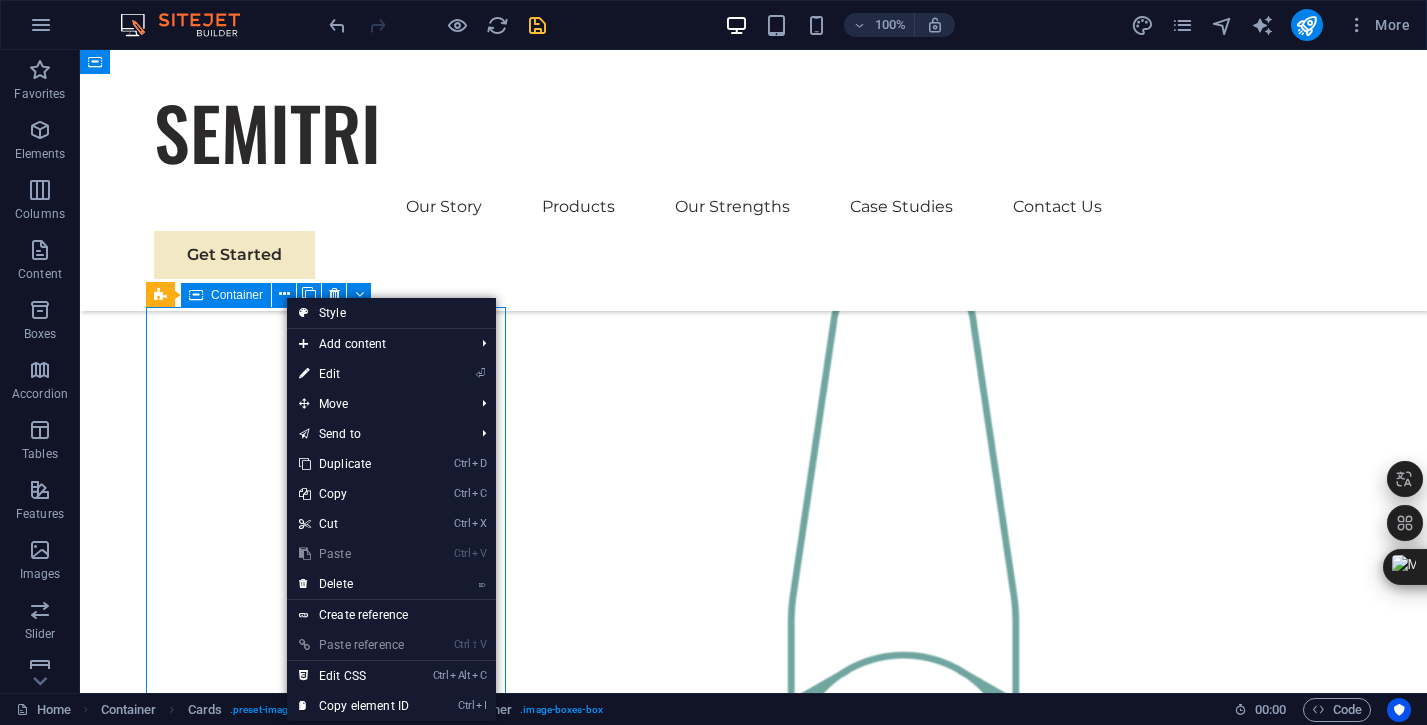 click on "Container" at bounding box center [237, 295] 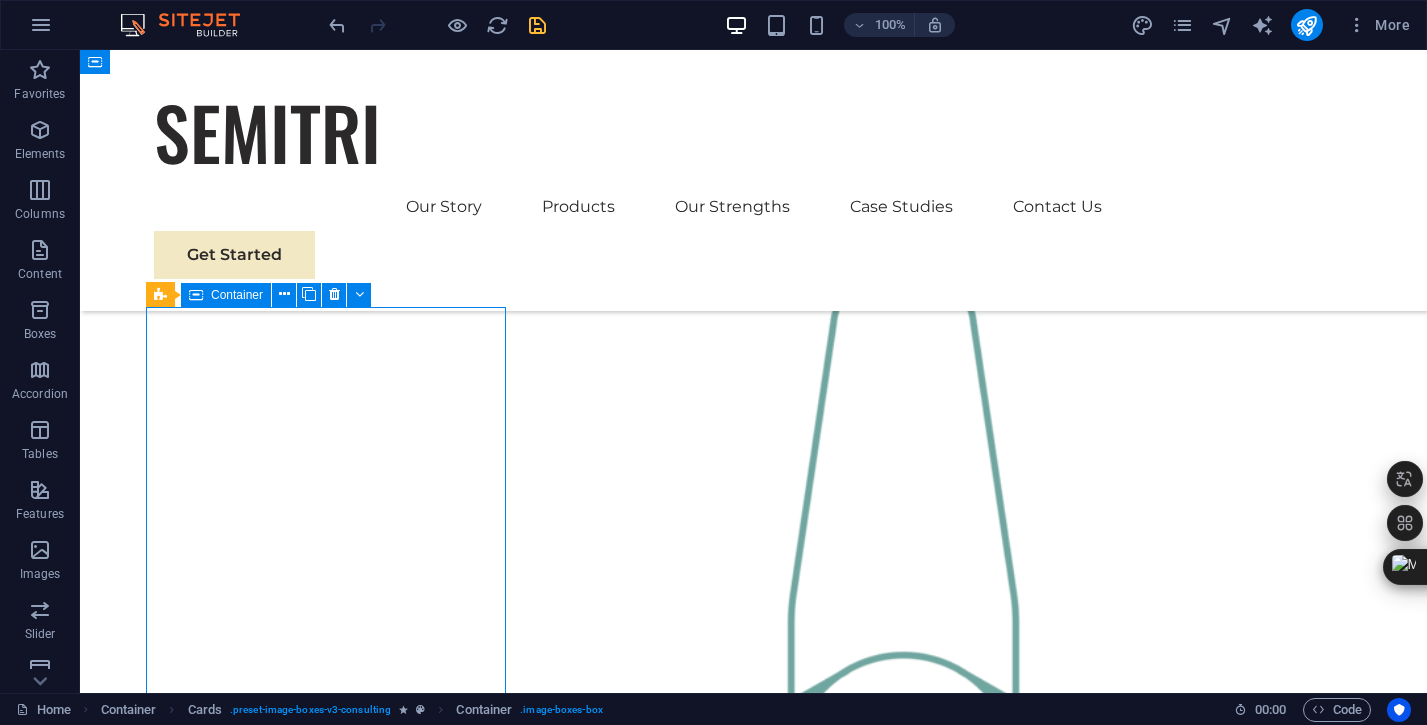 click on "Container" at bounding box center [237, 295] 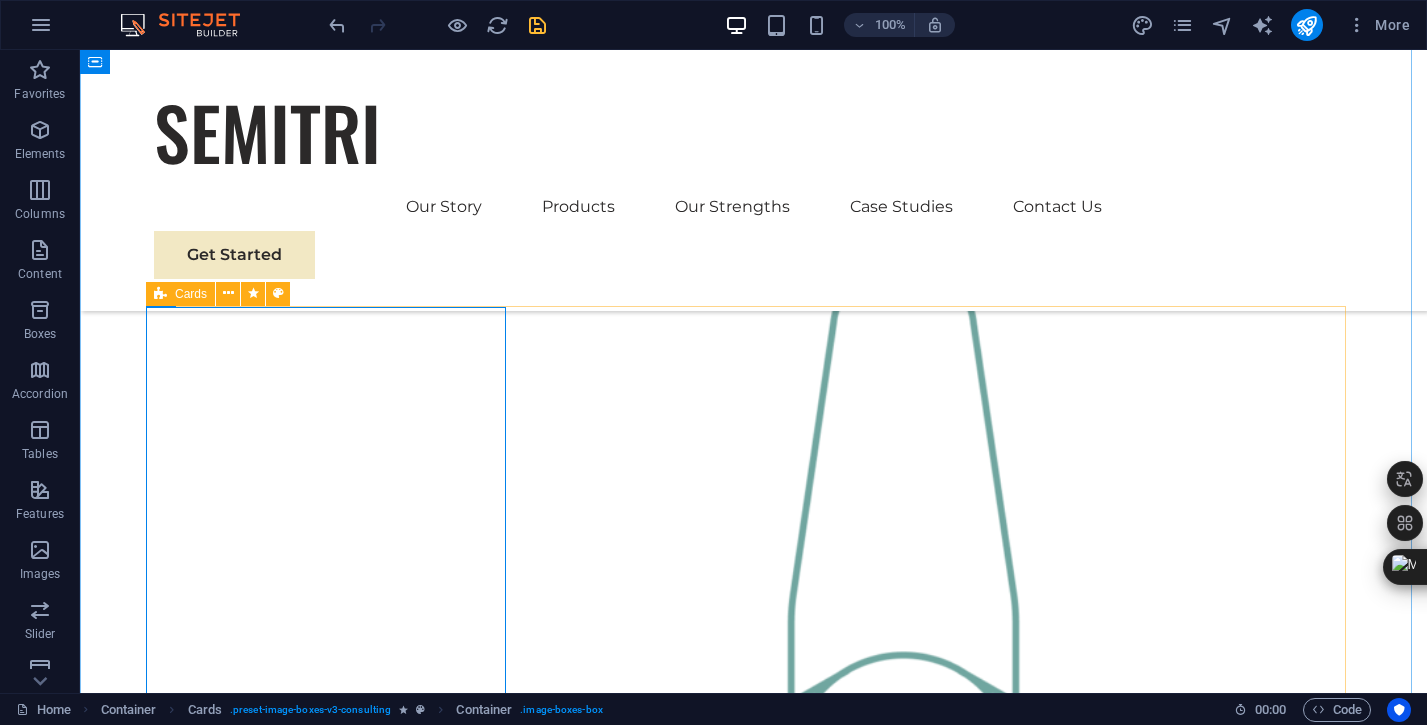 click on "Cards" at bounding box center [191, 294] 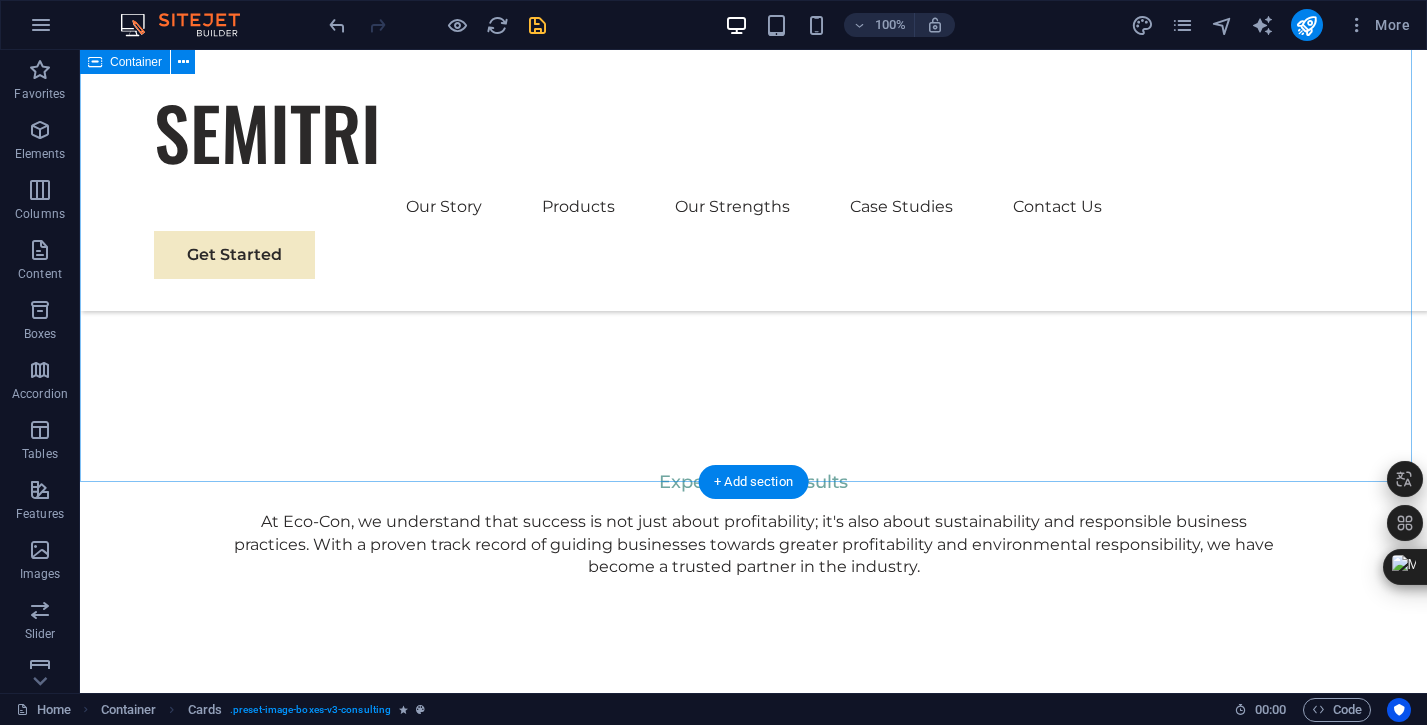 scroll, scrollTop: 2879, scrollLeft: 0, axis: vertical 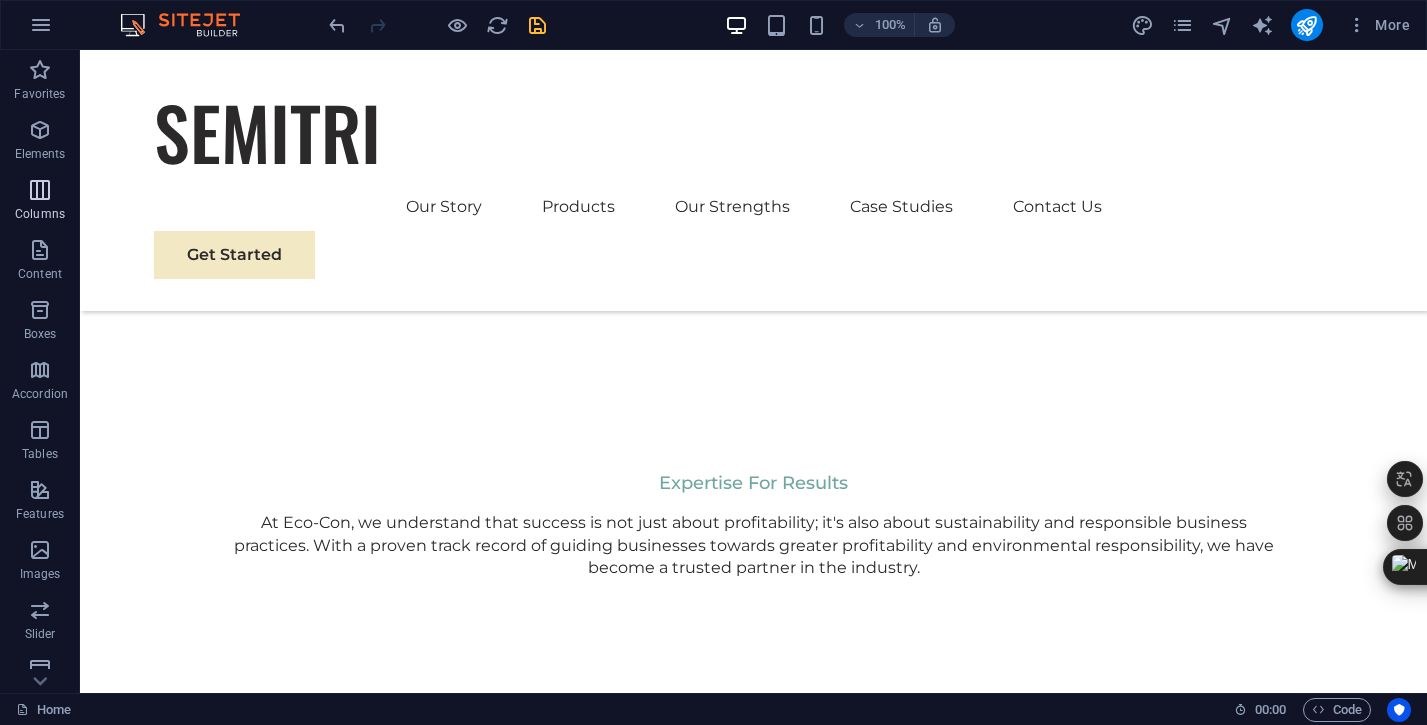 click on "Columns" at bounding box center [40, 202] 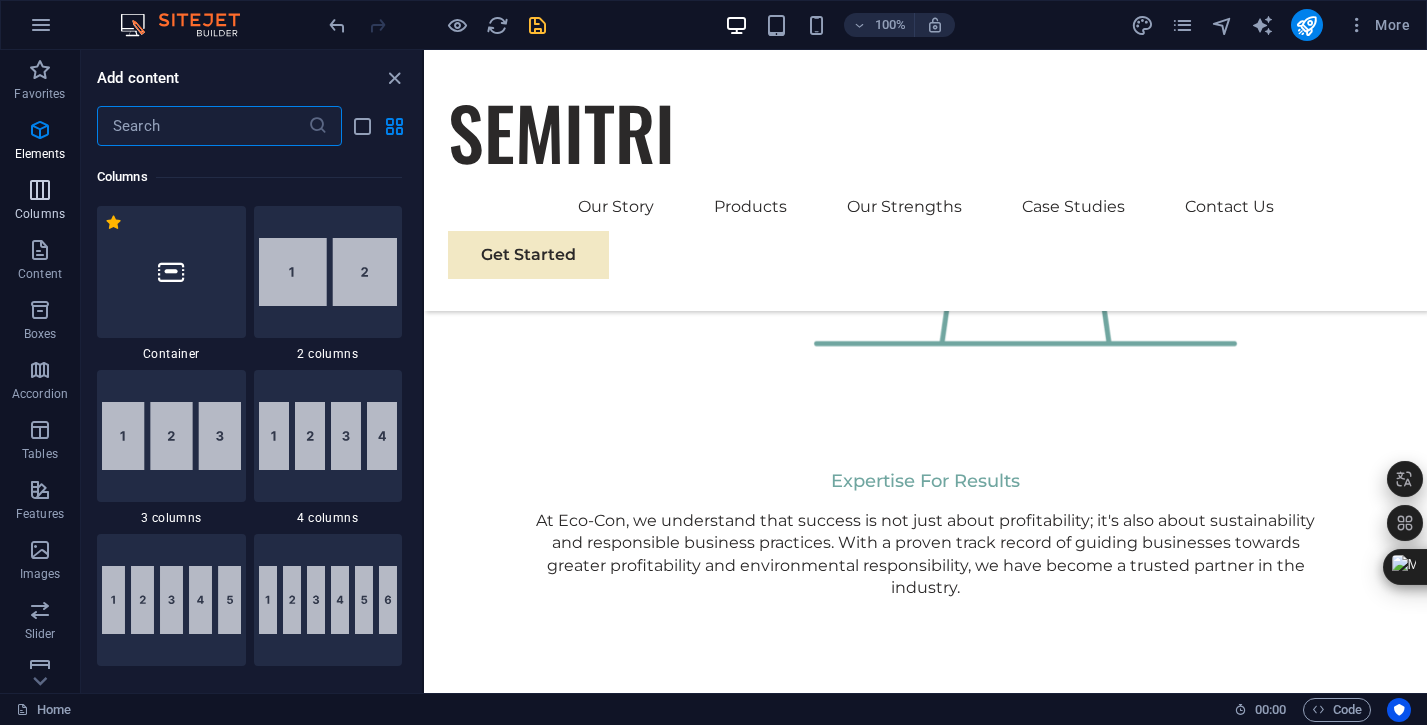 scroll, scrollTop: 990, scrollLeft: 0, axis: vertical 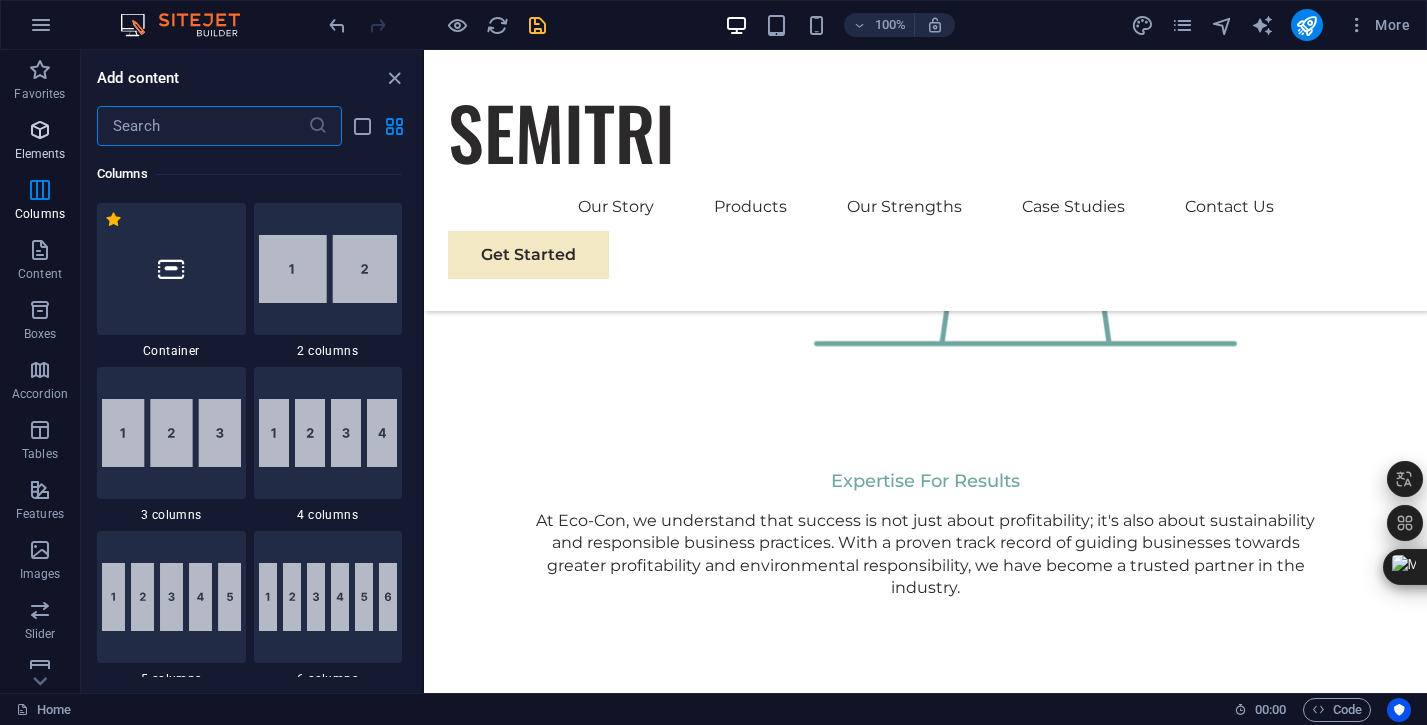 click on "Elements" at bounding box center (40, 154) 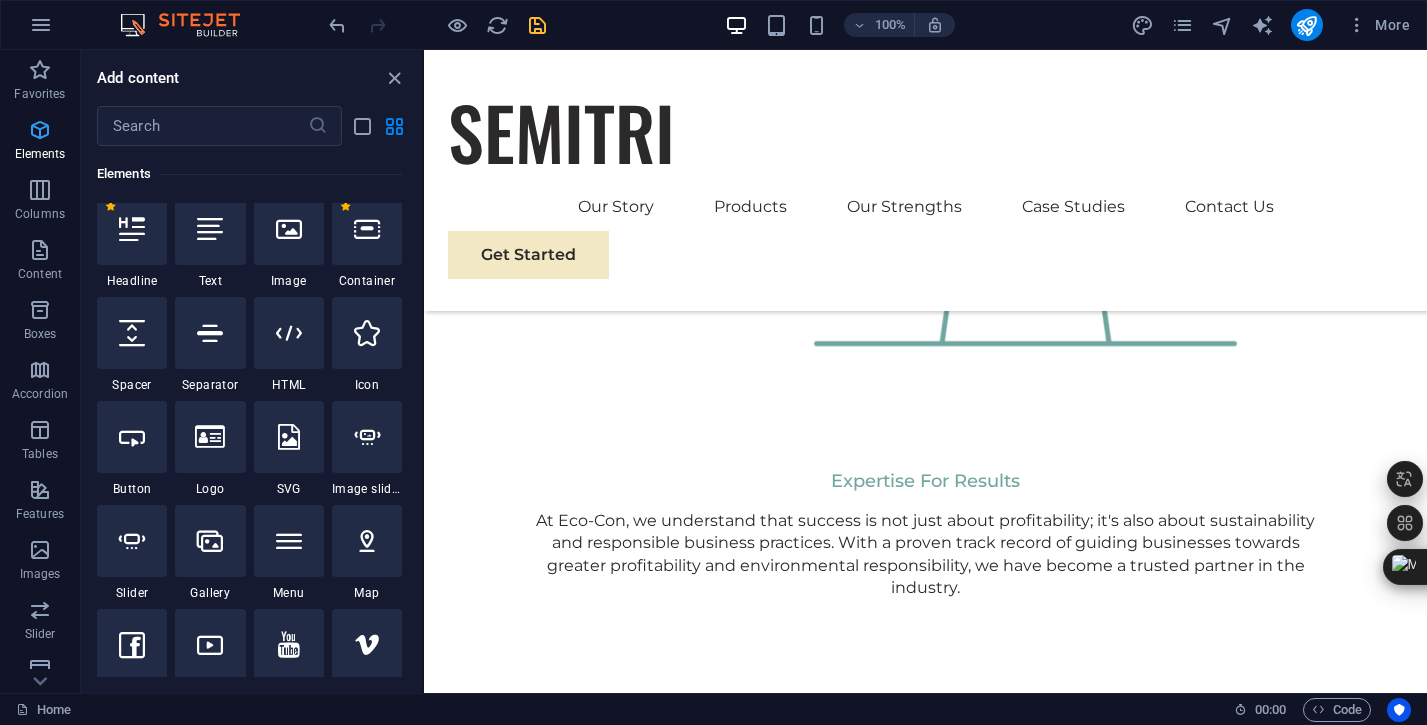 scroll, scrollTop: 213, scrollLeft: 0, axis: vertical 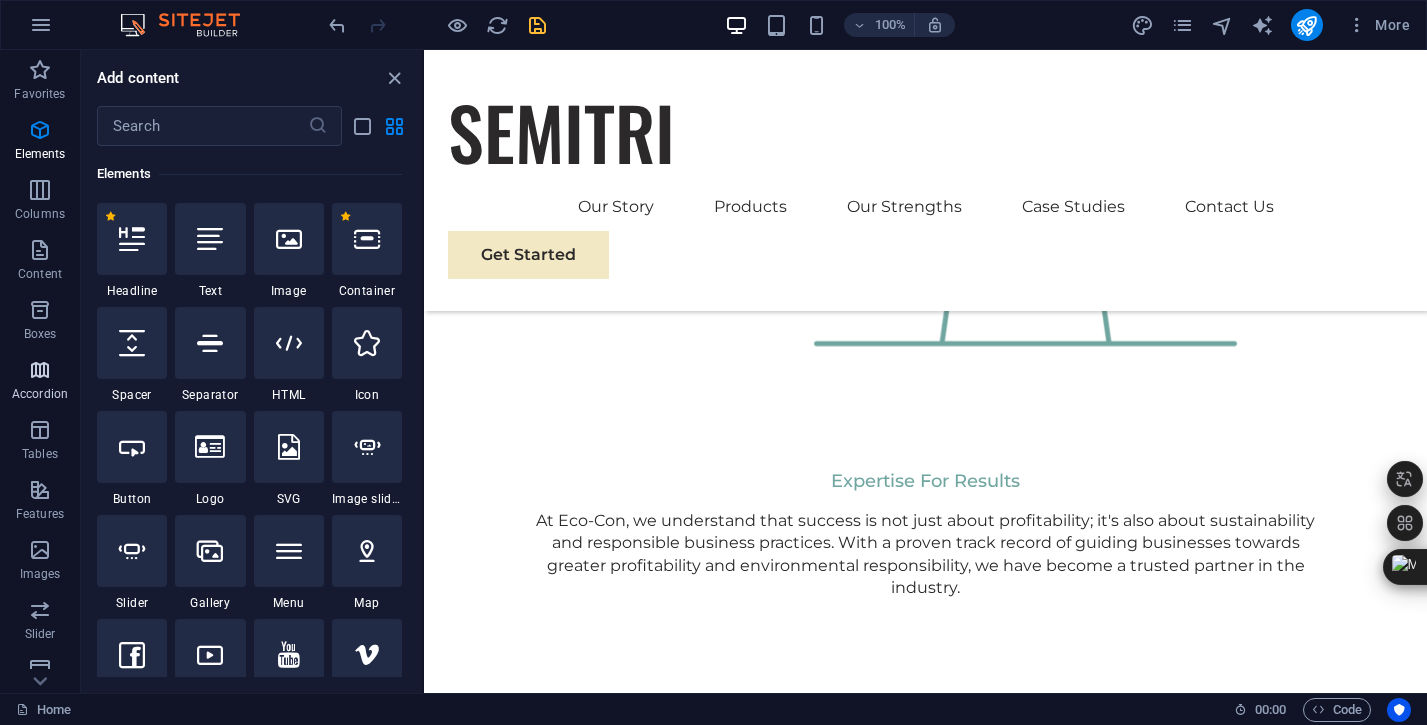 click on "Accordion" at bounding box center (40, 394) 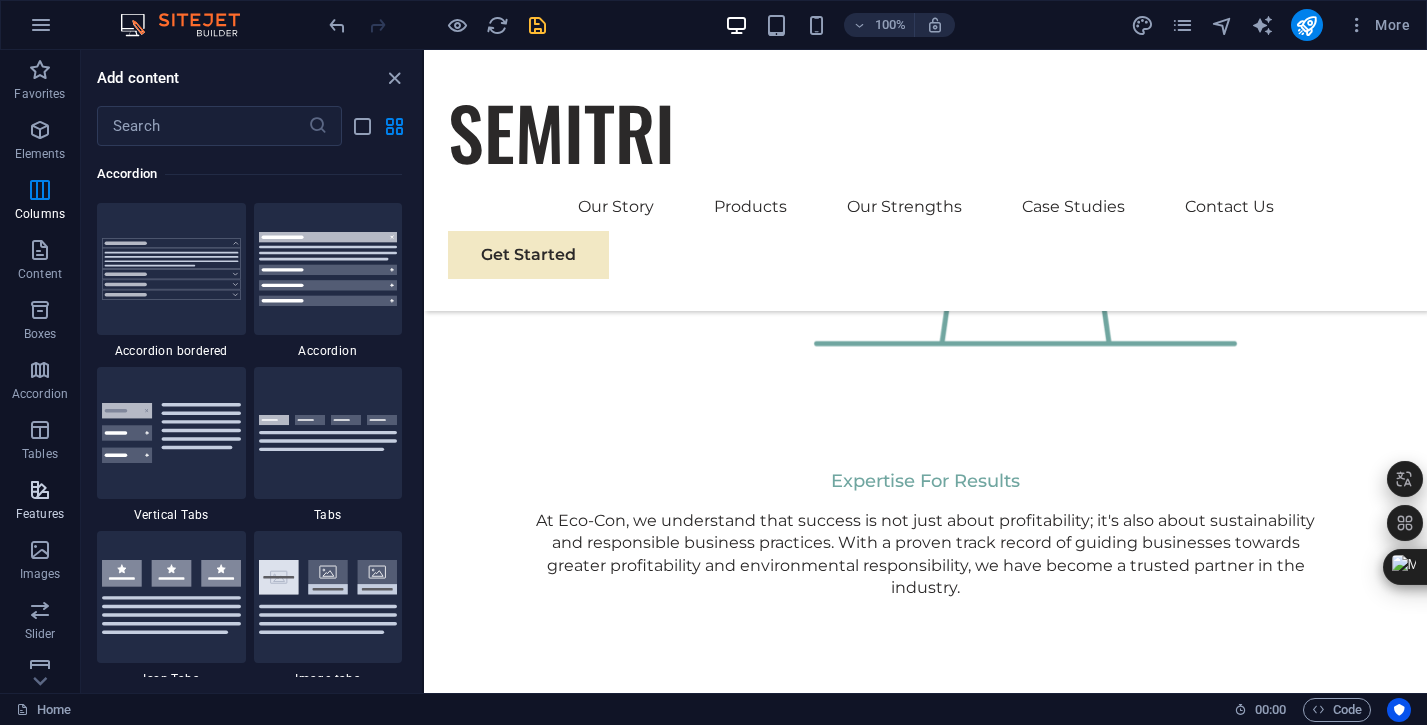 click on "Features" at bounding box center (40, 514) 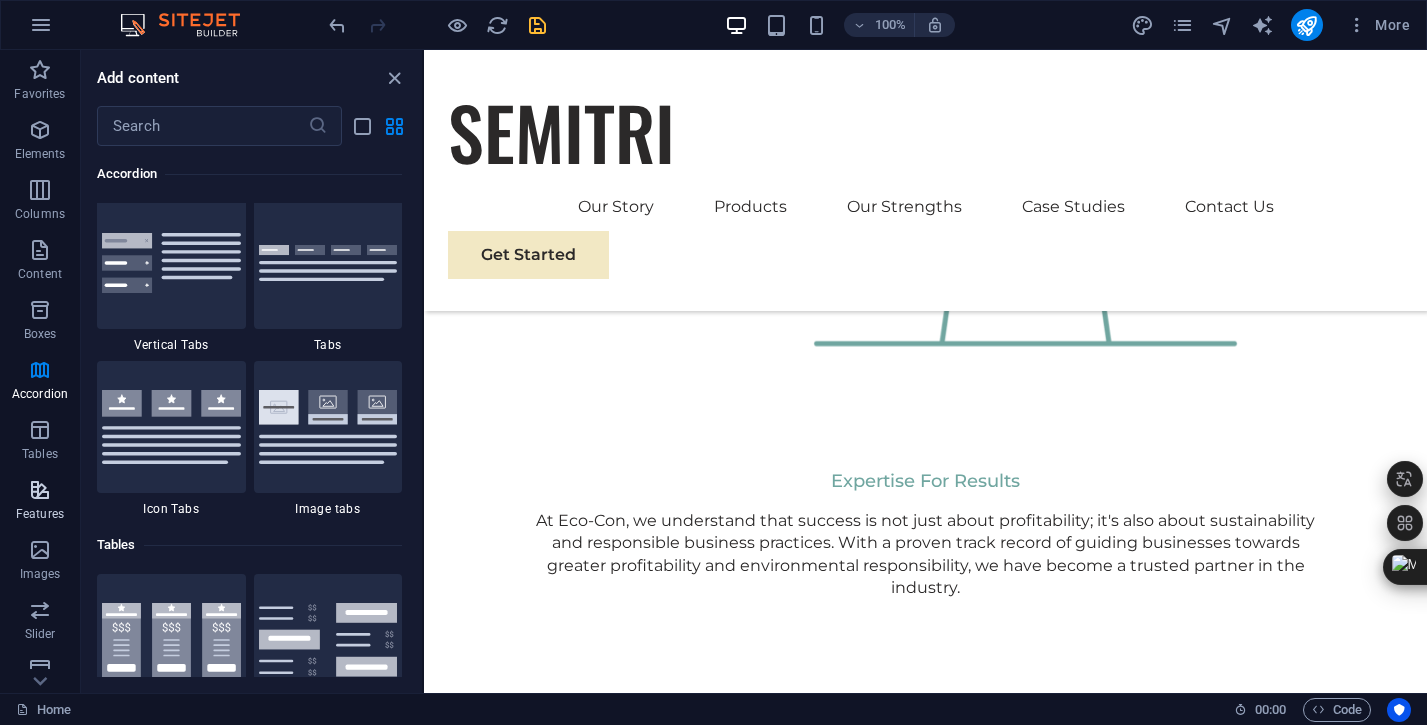 scroll, scrollTop: 7795, scrollLeft: 0, axis: vertical 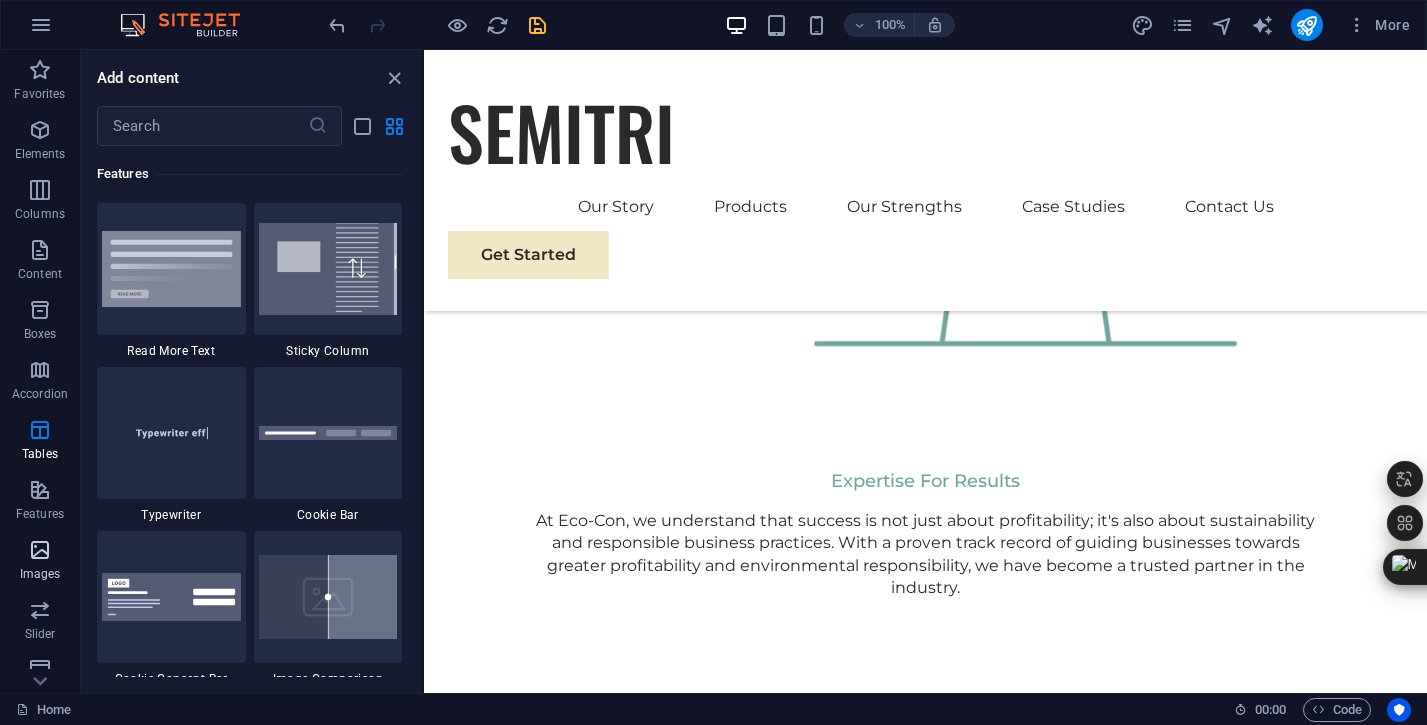 click at bounding box center (40, 550) 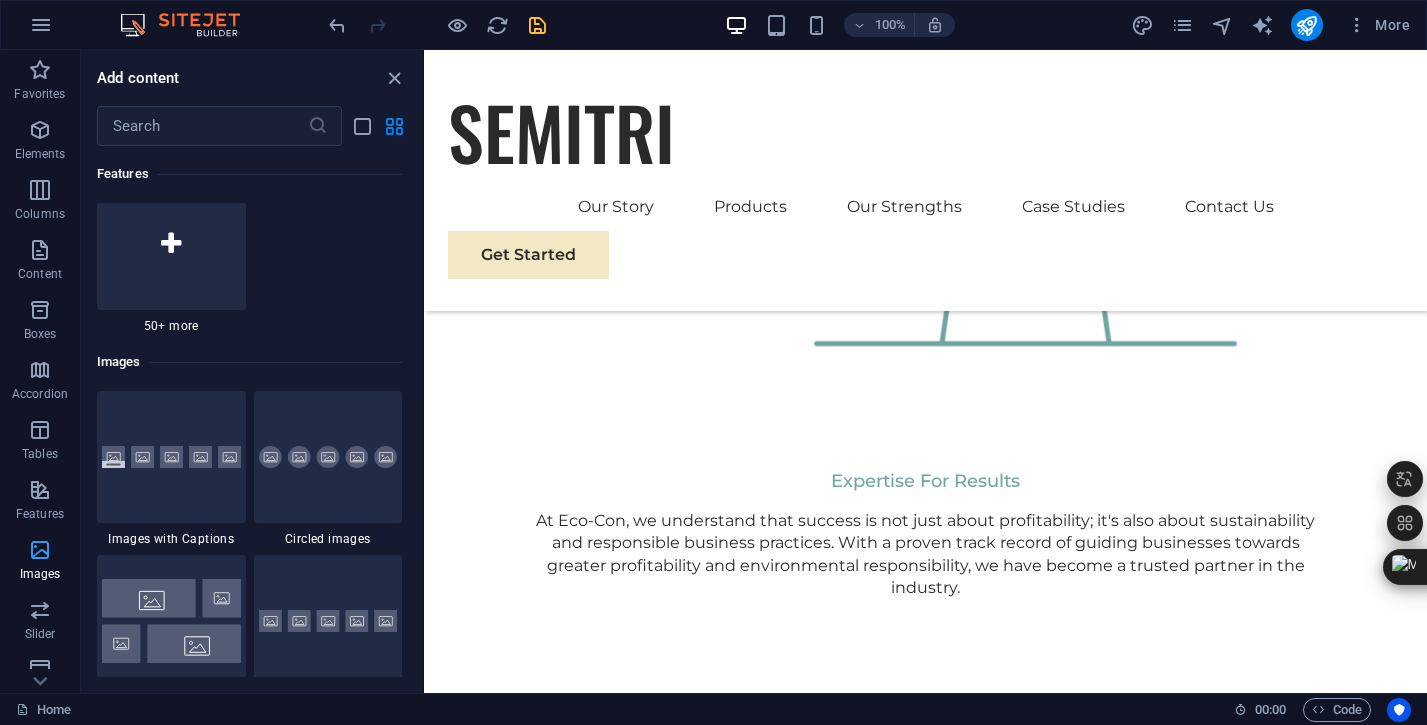 scroll, scrollTop: 10140, scrollLeft: 0, axis: vertical 